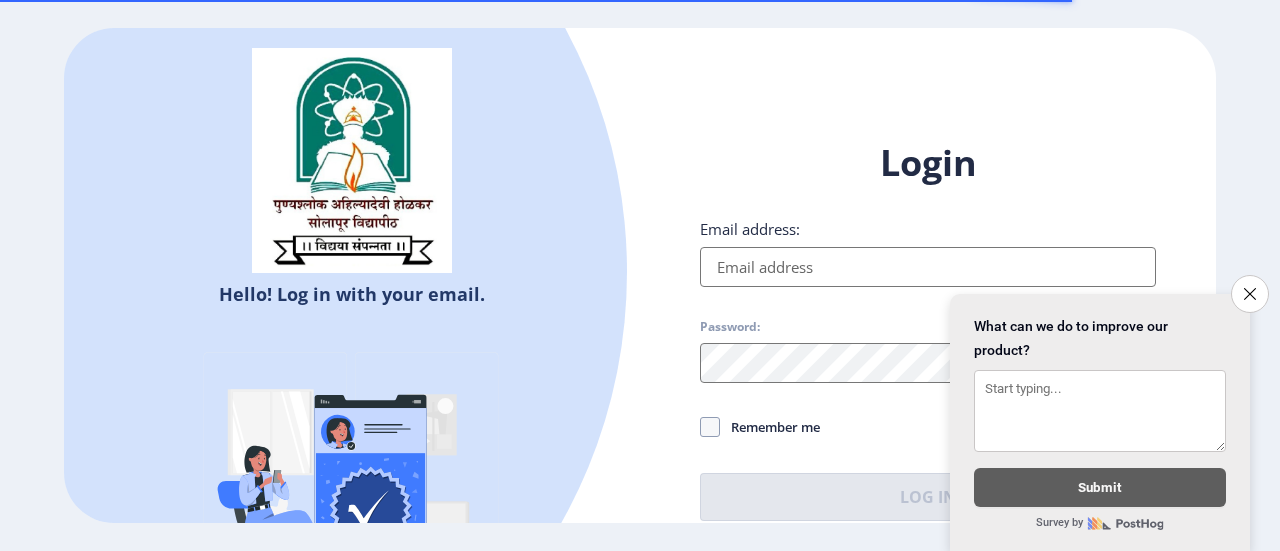 scroll, scrollTop: 0, scrollLeft: 0, axis: both 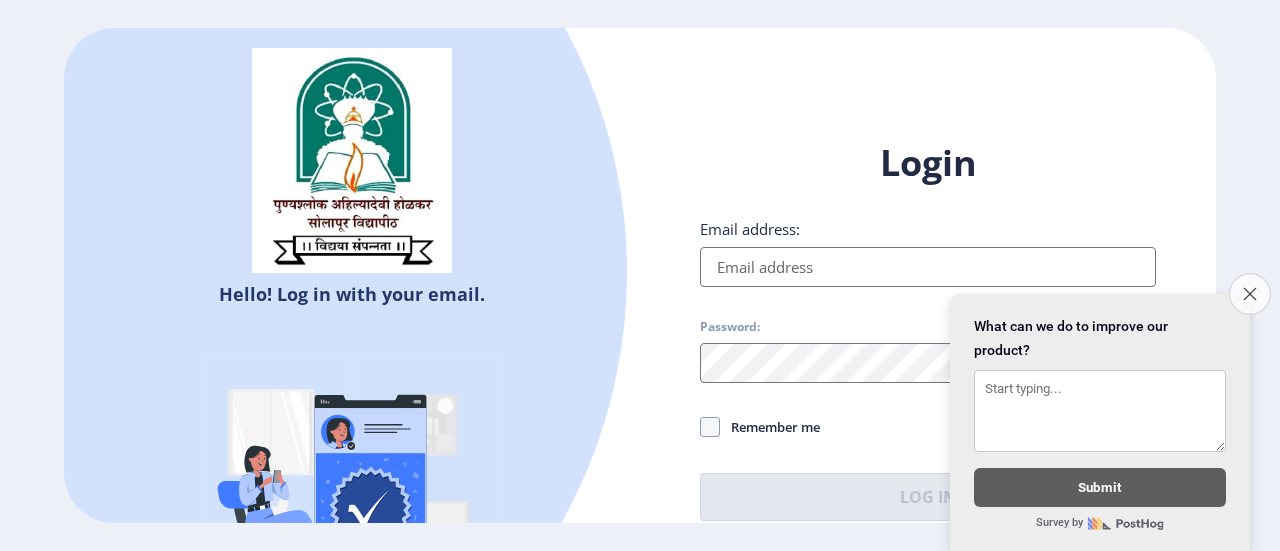 type on "[EMAIL_ADDRESS][DOMAIN_NAME]" 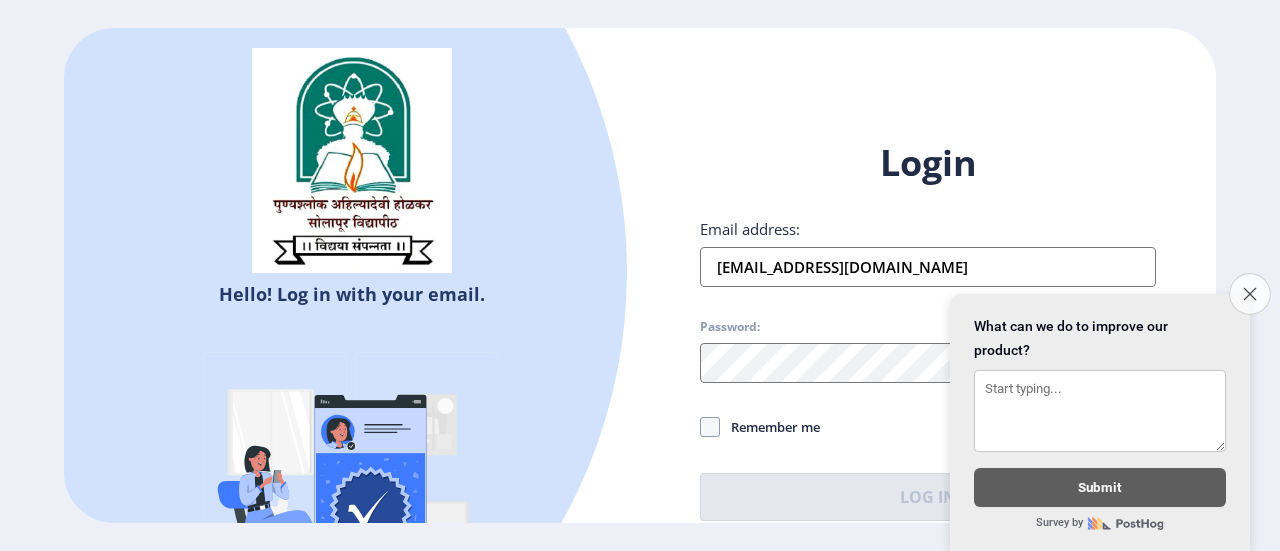 click on "Close survey" at bounding box center (1250, 294) 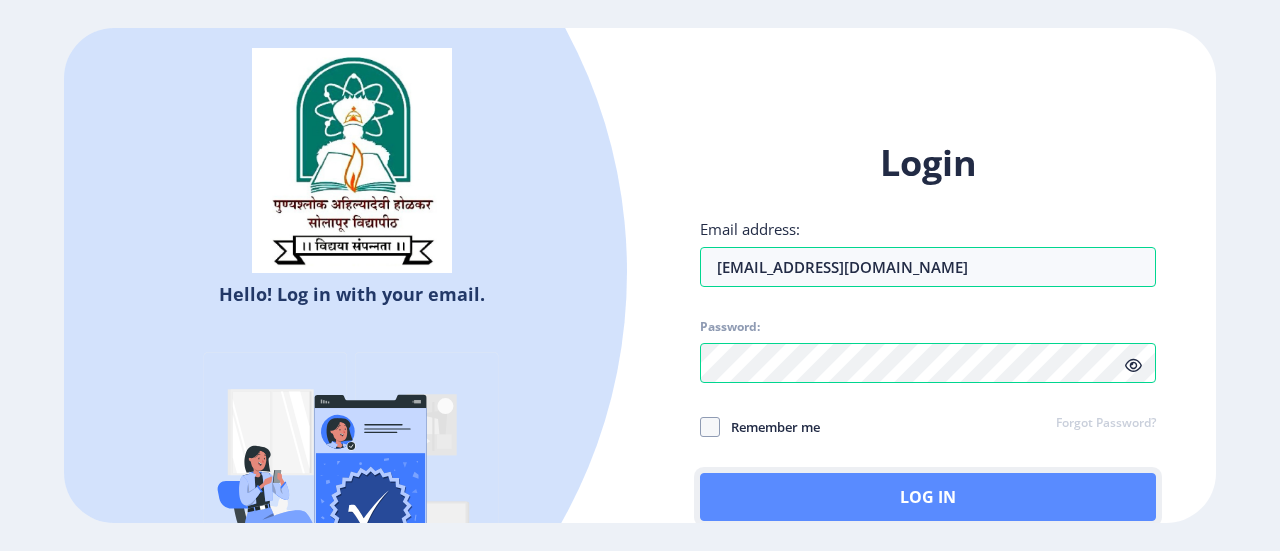click on "Log In" 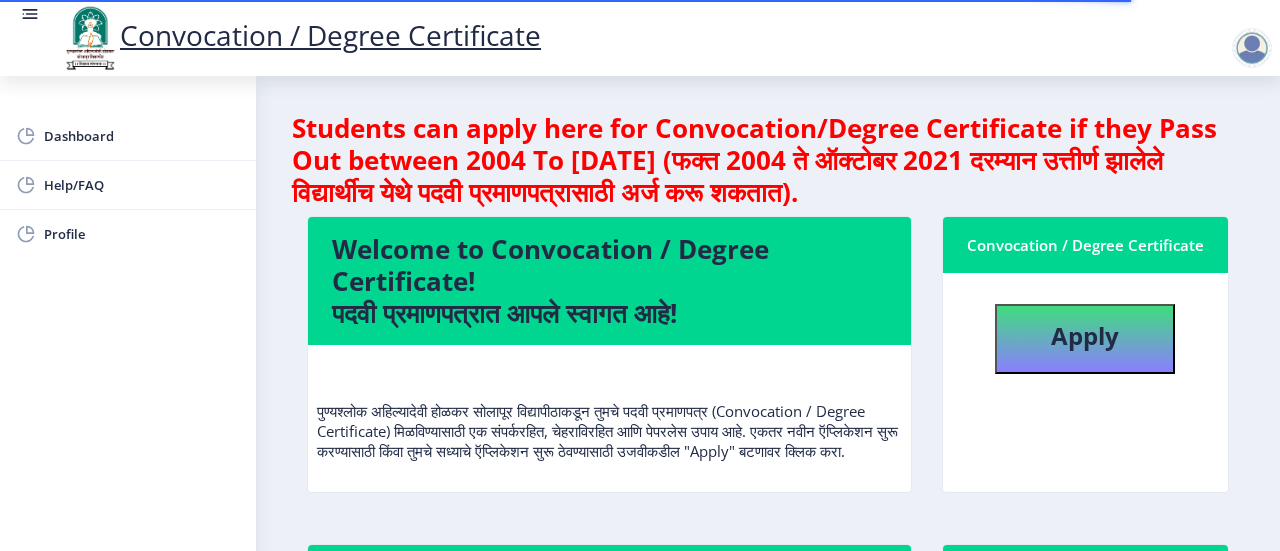 scroll, scrollTop: 2, scrollLeft: 0, axis: vertical 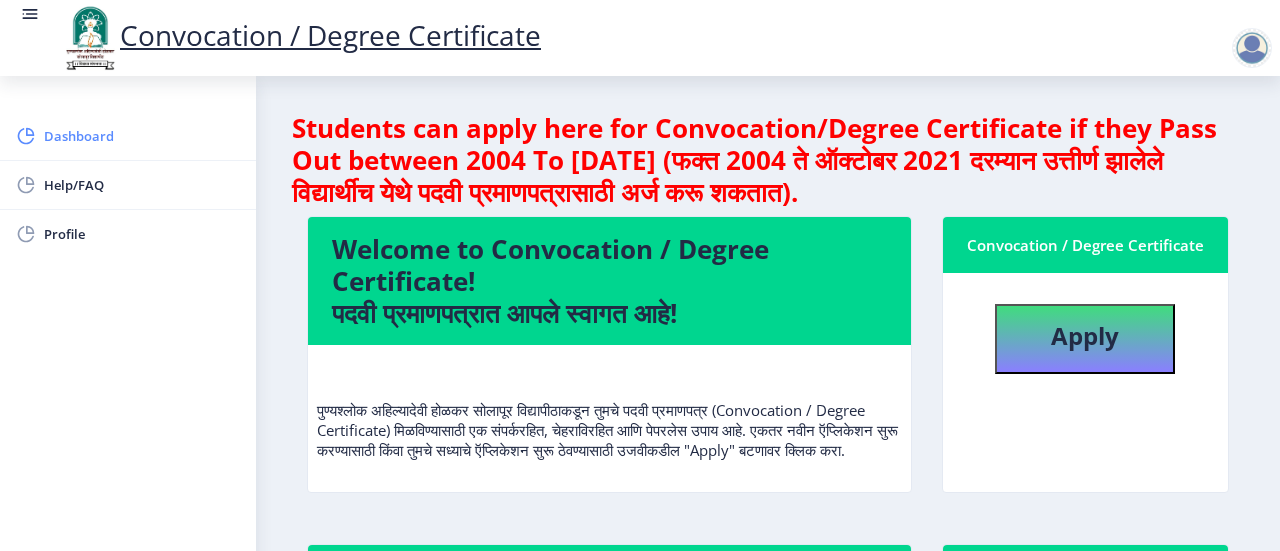 click on "Dashboard" 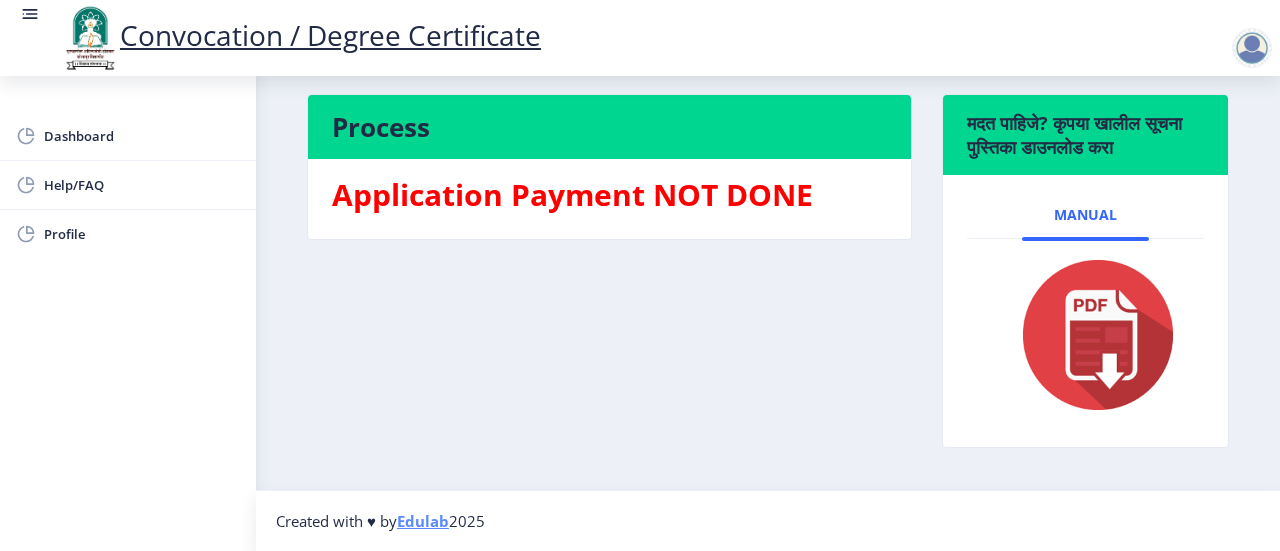 scroll, scrollTop: 0, scrollLeft: 0, axis: both 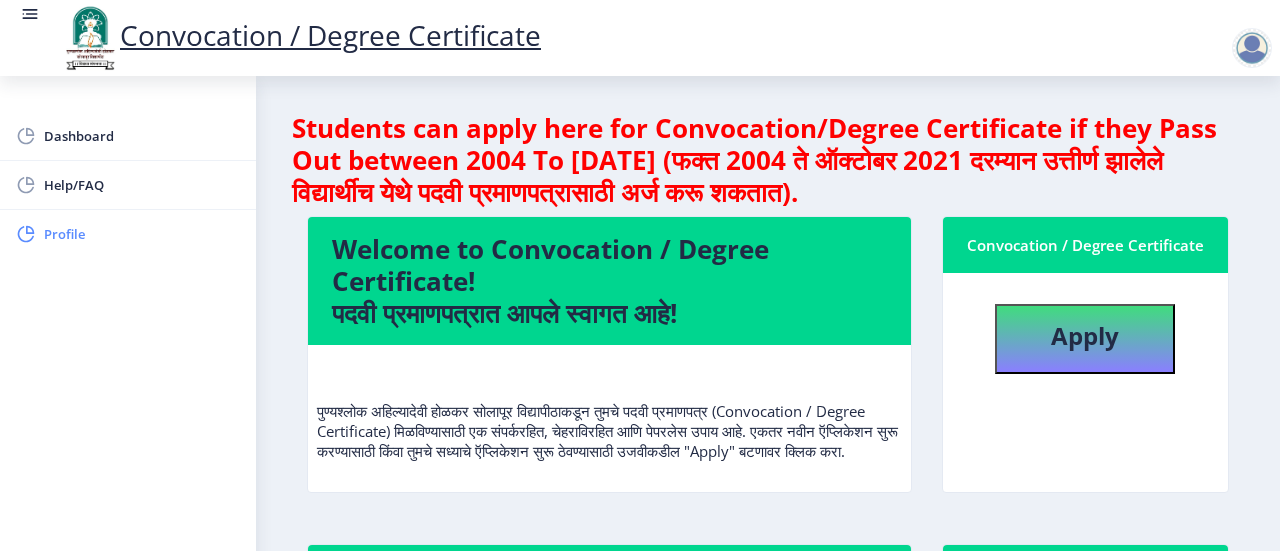 click on "Profile" 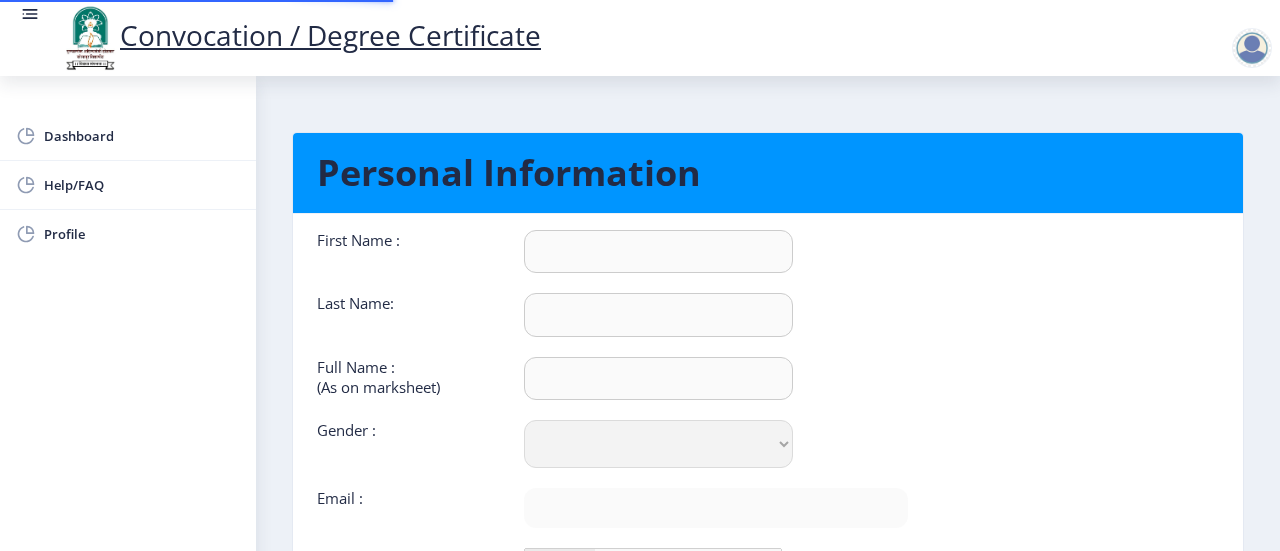 type on "Shahajahan" 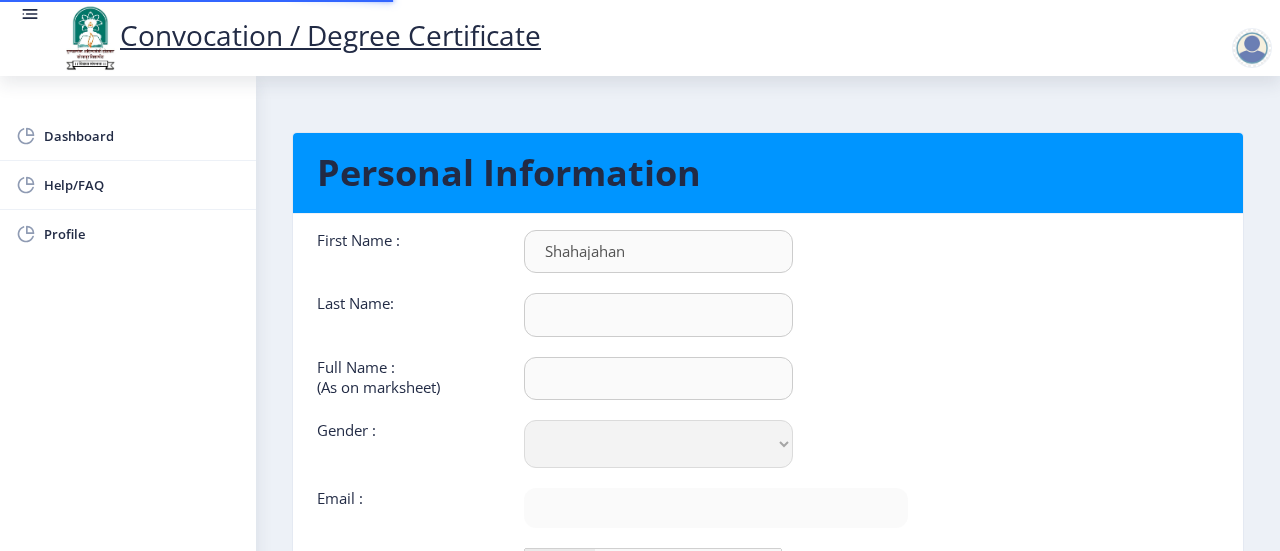 type on "Pathan" 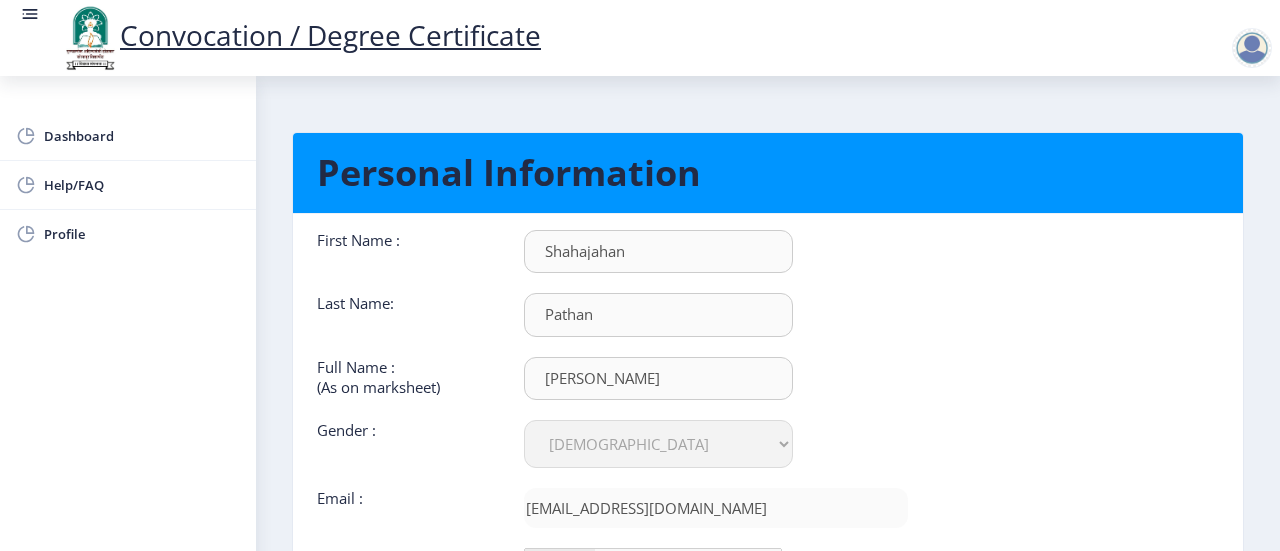 scroll, scrollTop: 235, scrollLeft: 0, axis: vertical 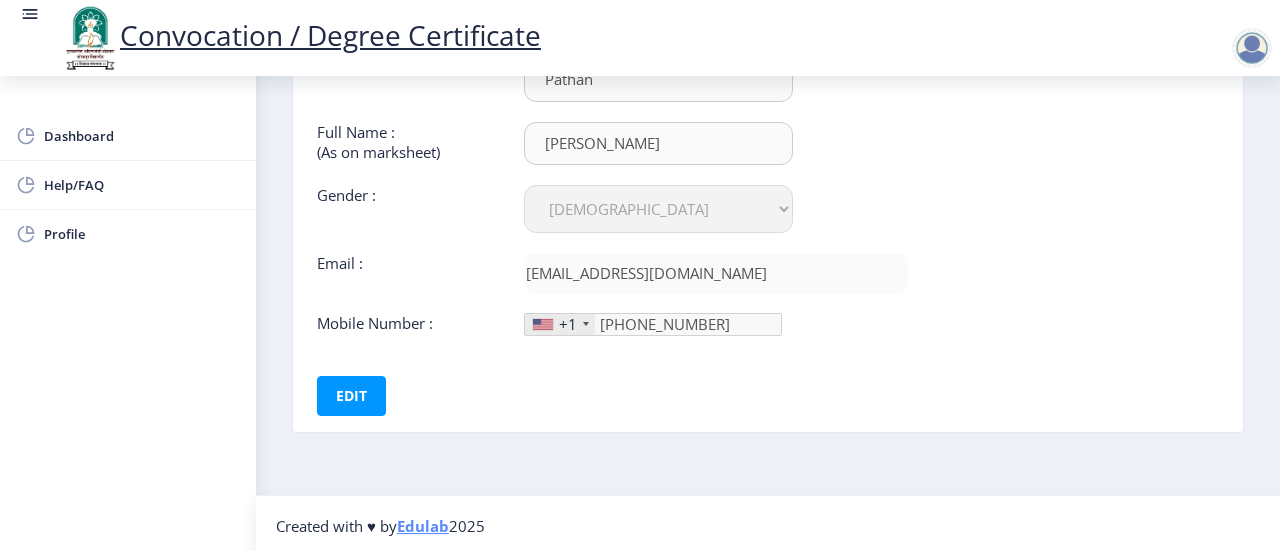 click 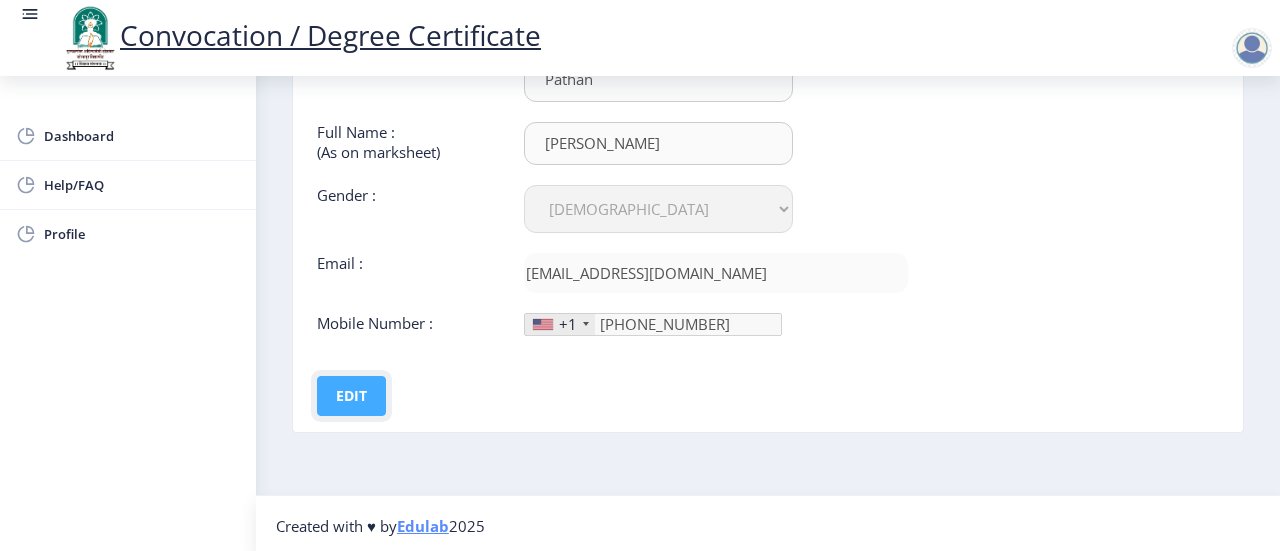 click on "Edit" 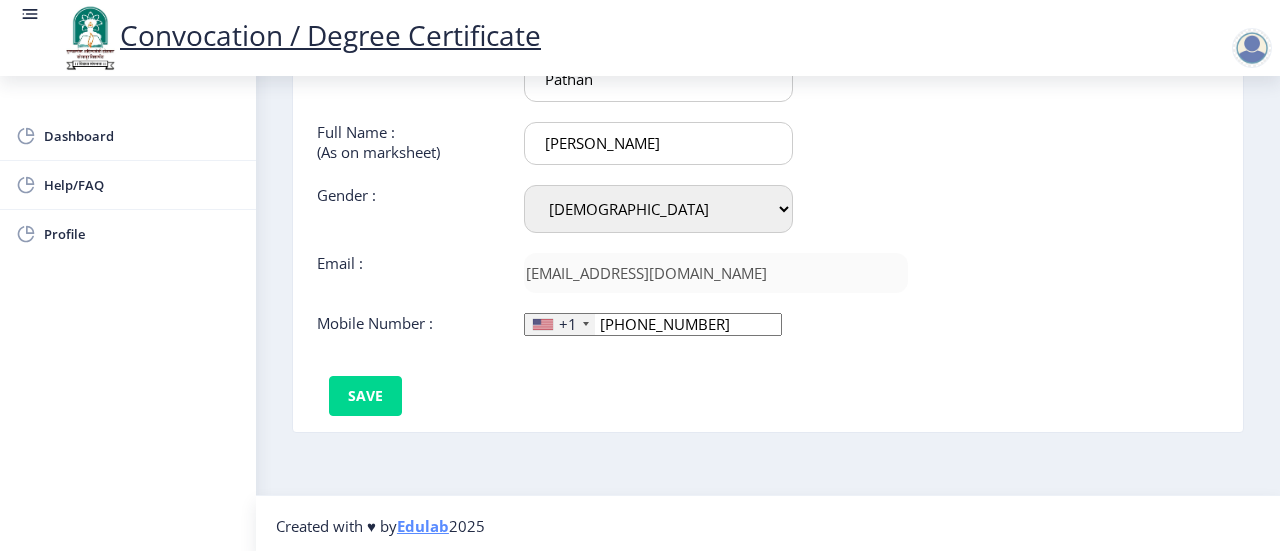 click on "+1" 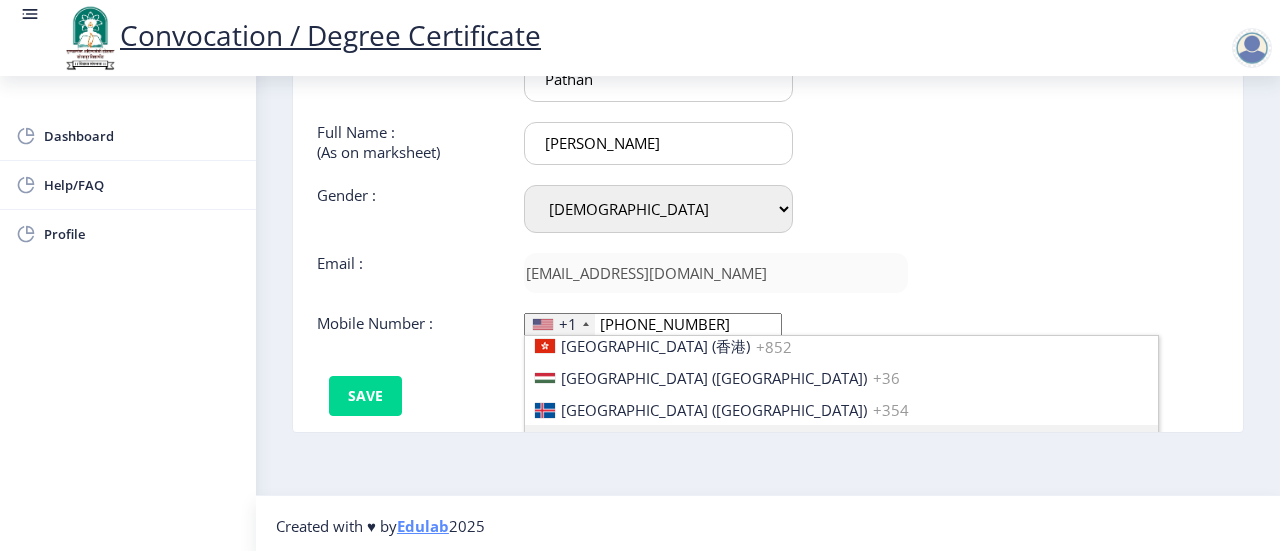 scroll, scrollTop: 3094, scrollLeft: 0, axis: vertical 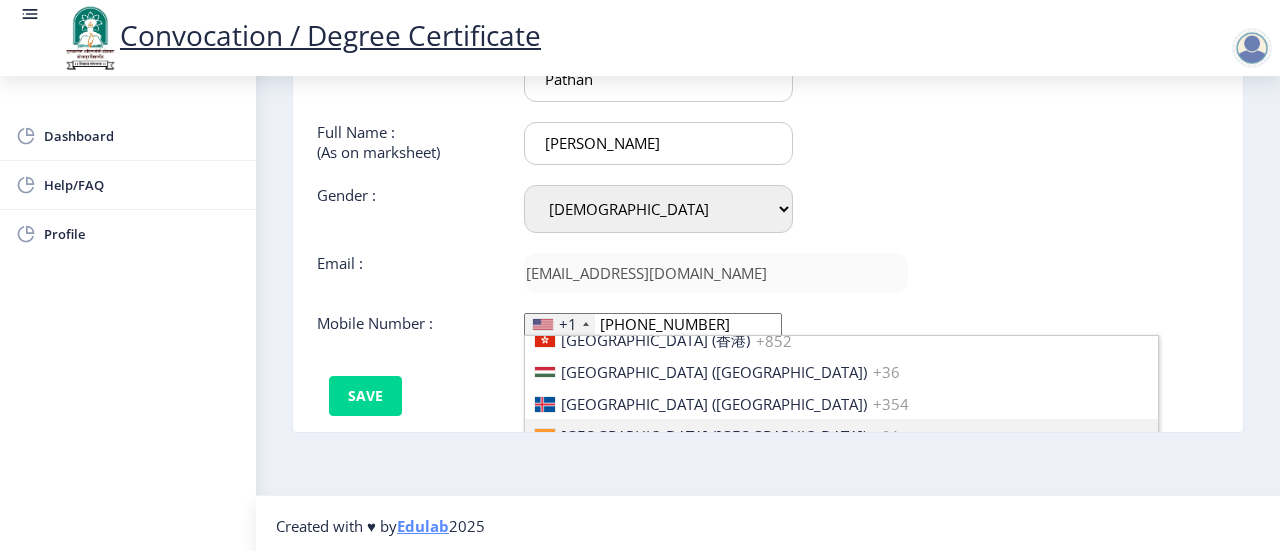click on "[GEOGRAPHIC_DATA] ([GEOGRAPHIC_DATA])" at bounding box center [714, 436] 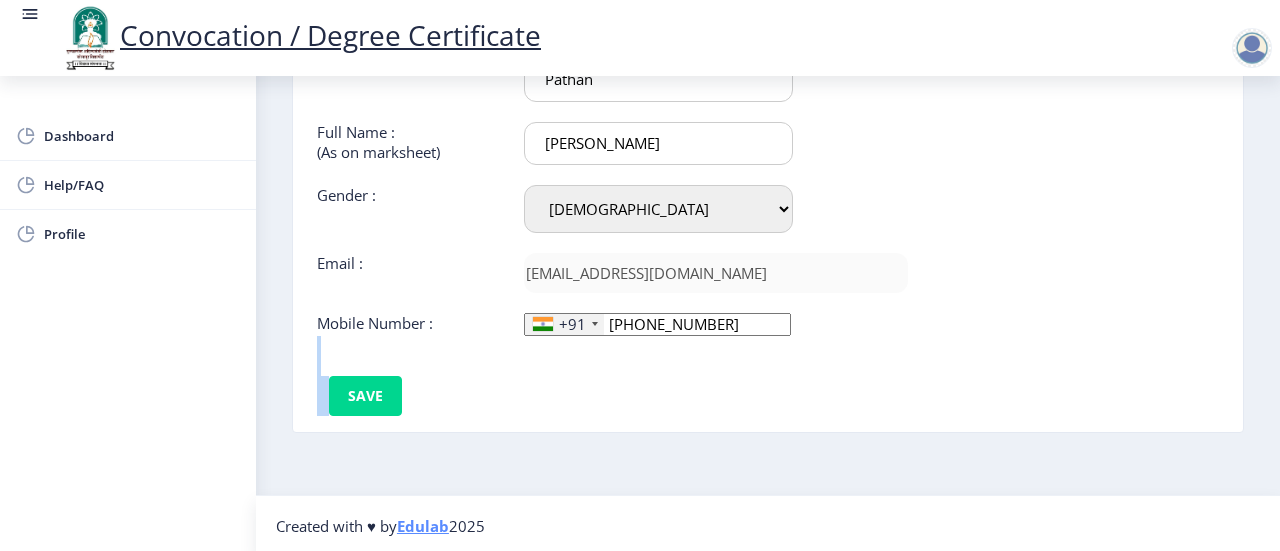 click on "First Name :  [PERSON_NAME] Last Name:  Pathan Full Name : (As on marksheet) [PERSON_NAME] Gender : Select Gender [DEMOGRAPHIC_DATA] [DEMOGRAPHIC_DATA] Other  Email :  [EMAIL_ADDRESS][DOMAIN_NAME]  Mobile Number :  +91 [GEOGRAPHIC_DATA] +1 [GEOGRAPHIC_DATA] +44 [GEOGRAPHIC_DATA] (‫[GEOGRAPHIC_DATA]‬‎) +93 [GEOGRAPHIC_DATA] ([GEOGRAPHIC_DATA]) +355 [GEOGRAPHIC_DATA] (‫[GEOGRAPHIC_DATA]‬‎) +213 [US_STATE] +1 [GEOGRAPHIC_DATA] +376 [GEOGRAPHIC_DATA] +244 [GEOGRAPHIC_DATA] +1 [GEOGRAPHIC_DATA] +1 [GEOGRAPHIC_DATA] +54 [GEOGRAPHIC_DATA] ([GEOGRAPHIC_DATA]) +374 [GEOGRAPHIC_DATA] +297 [GEOGRAPHIC_DATA] +61 [GEOGRAPHIC_DATA] ([GEOGRAPHIC_DATA]) +43 [GEOGRAPHIC_DATA] ([GEOGRAPHIC_DATA]) +994 [GEOGRAPHIC_DATA] +1 [GEOGRAPHIC_DATA] ([GEOGRAPHIC_DATA][GEOGRAPHIC_DATA]‬‎) +973 [GEOGRAPHIC_DATA] ([GEOGRAPHIC_DATA]) +880 [GEOGRAPHIC_DATA] +1 [GEOGRAPHIC_DATA] ([GEOGRAPHIC_DATA]) +375 [GEOGRAPHIC_DATA] ([GEOGRAPHIC_DATA]) +32 [GEOGRAPHIC_DATA] +501 [GEOGRAPHIC_DATA] ([GEOGRAPHIC_DATA]) +229 [GEOGRAPHIC_DATA] +1 [GEOGRAPHIC_DATA] (འབྲུག) +975 [GEOGRAPHIC_DATA] +591 [GEOGRAPHIC_DATA] ([GEOGRAPHIC_DATA]) +387 [GEOGRAPHIC_DATA] +267 [GEOGRAPHIC_DATA] ([GEOGRAPHIC_DATA]) +55 [GEOGRAPHIC_DATA] +246 [GEOGRAPHIC_DATA] +1 [GEOGRAPHIC_DATA] +673 [GEOGRAPHIC_DATA] ([GEOGRAPHIC_DATA]) +359 [GEOGRAPHIC_DATA] +226" 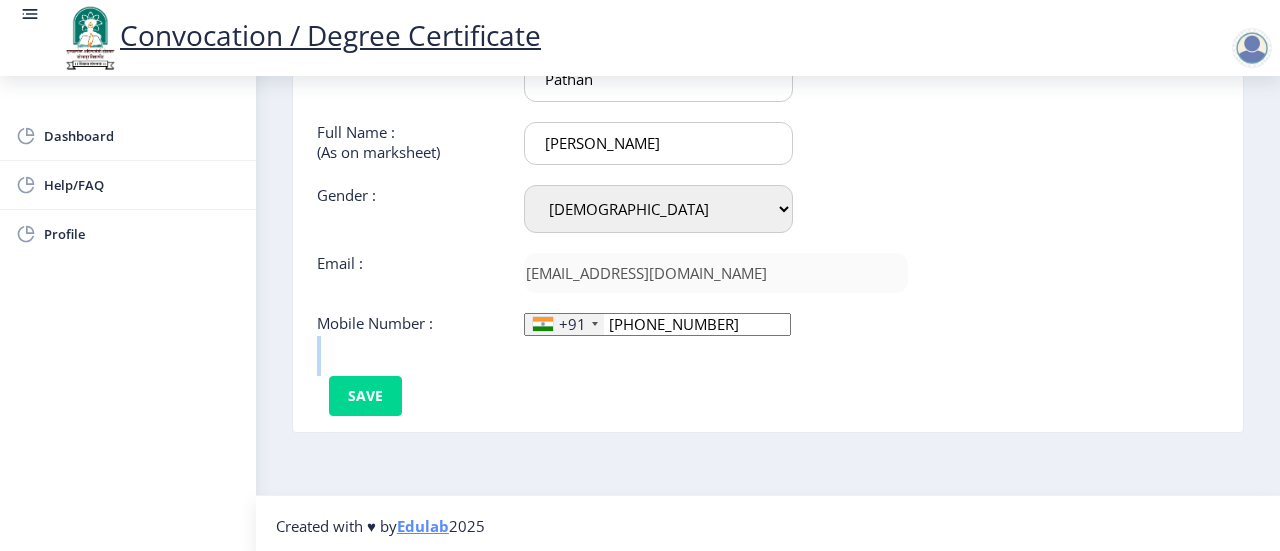 click on "First Name :  [PERSON_NAME] Last Name:  Pathan Full Name : (As on marksheet) [PERSON_NAME] Gender : Select Gender [DEMOGRAPHIC_DATA] [DEMOGRAPHIC_DATA] Other  Email :  [EMAIL_ADDRESS][DOMAIN_NAME]  Mobile Number :  +91 [GEOGRAPHIC_DATA] +1 [GEOGRAPHIC_DATA] +44 [GEOGRAPHIC_DATA] (‫[GEOGRAPHIC_DATA]‬‎) +93 [GEOGRAPHIC_DATA] ([GEOGRAPHIC_DATA]) +355 [GEOGRAPHIC_DATA] (‫[GEOGRAPHIC_DATA]‬‎) +213 [US_STATE] +1 [GEOGRAPHIC_DATA] +376 [GEOGRAPHIC_DATA] +244 [GEOGRAPHIC_DATA] +1 [GEOGRAPHIC_DATA] +1 [GEOGRAPHIC_DATA] +54 [GEOGRAPHIC_DATA] ([GEOGRAPHIC_DATA]) +374 [GEOGRAPHIC_DATA] +297 [GEOGRAPHIC_DATA] +61 [GEOGRAPHIC_DATA] ([GEOGRAPHIC_DATA]) +43 [GEOGRAPHIC_DATA] ([GEOGRAPHIC_DATA]) +994 [GEOGRAPHIC_DATA] +1 [GEOGRAPHIC_DATA] ([GEOGRAPHIC_DATA][GEOGRAPHIC_DATA]‬‎) +973 [GEOGRAPHIC_DATA] ([GEOGRAPHIC_DATA]) +880 [GEOGRAPHIC_DATA] +1 [GEOGRAPHIC_DATA] ([GEOGRAPHIC_DATA]) +375 [GEOGRAPHIC_DATA] ([GEOGRAPHIC_DATA]) +32 [GEOGRAPHIC_DATA] +501 [GEOGRAPHIC_DATA] ([GEOGRAPHIC_DATA]) +229 [GEOGRAPHIC_DATA] +1 [GEOGRAPHIC_DATA] (འབྲུག) +975 [GEOGRAPHIC_DATA] +591 [GEOGRAPHIC_DATA] ([GEOGRAPHIC_DATA]) +387 [GEOGRAPHIC_DATA] +267 [GEOGRAPHIC_DATA] ([GEOGRAPHIC_DATA]) +55 [GEOGRAPHIC_DATA] +246 [GEOGRAPHIC_DATA] +1 [GEOGRAPHIC_DATA] +673 [GEOGRAPHIC_DATA] ([GEOGRAPHIC_DATA]) +359 [GEOGRAPHIC_DATA] +226" 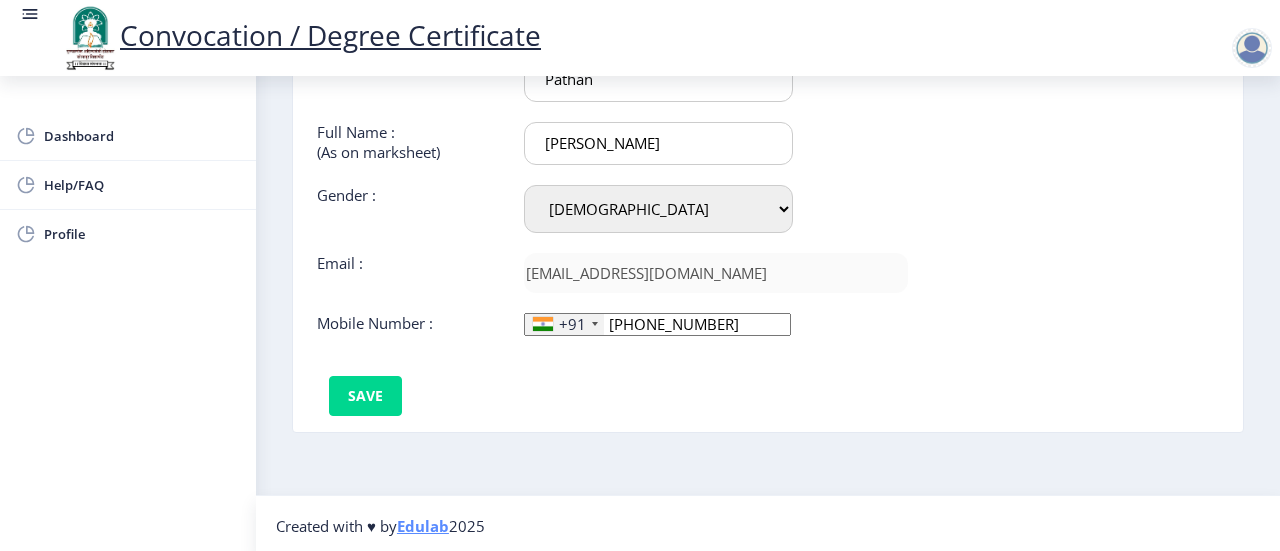 click on "[PHONE_NUMBER]" 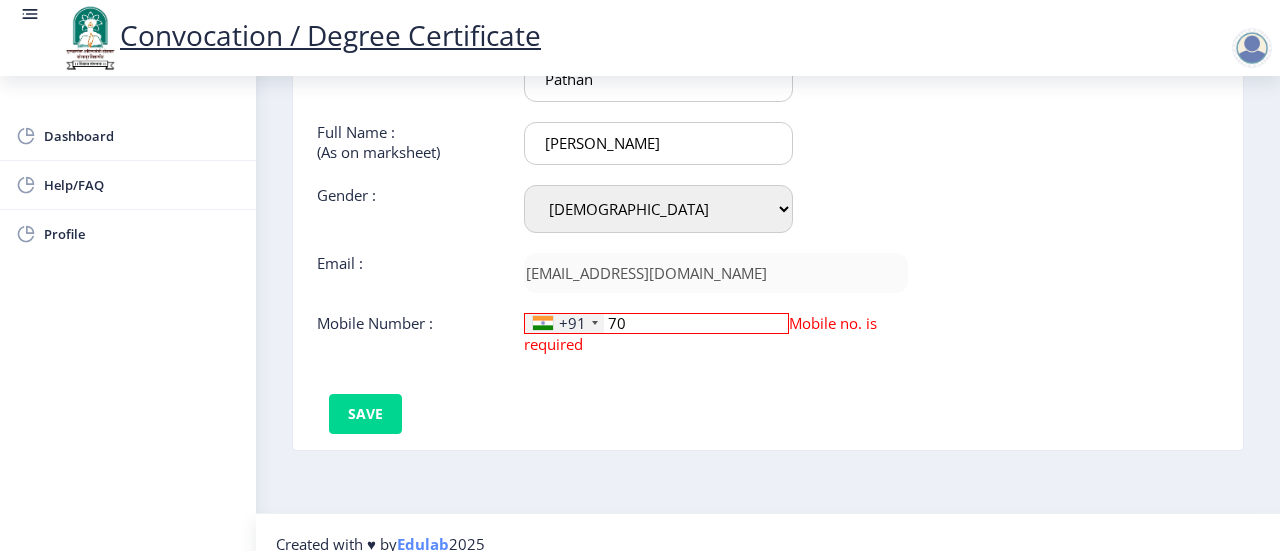 type on "7" 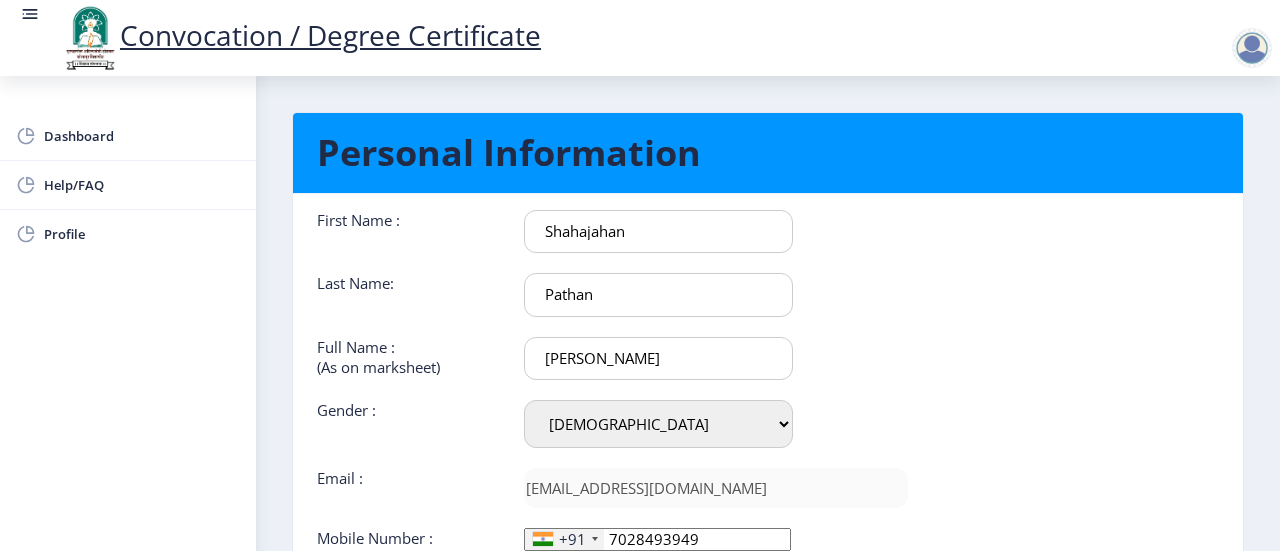 scroll, scrollTop: 235, scrollLeft: 0, axis: vertical 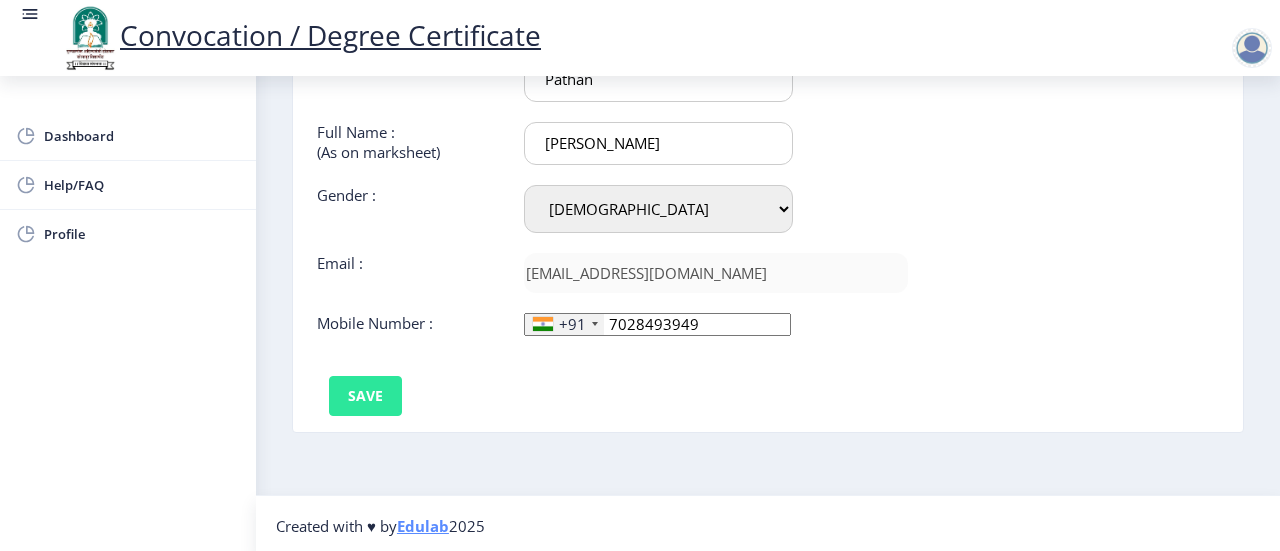 type on "7028493949" 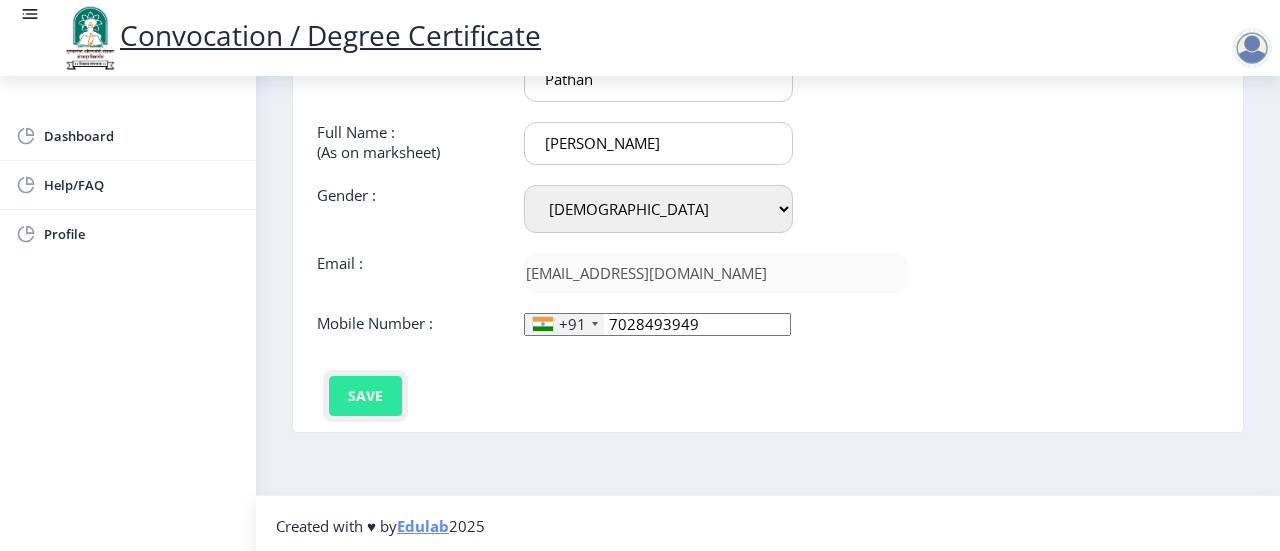 click on "Save" 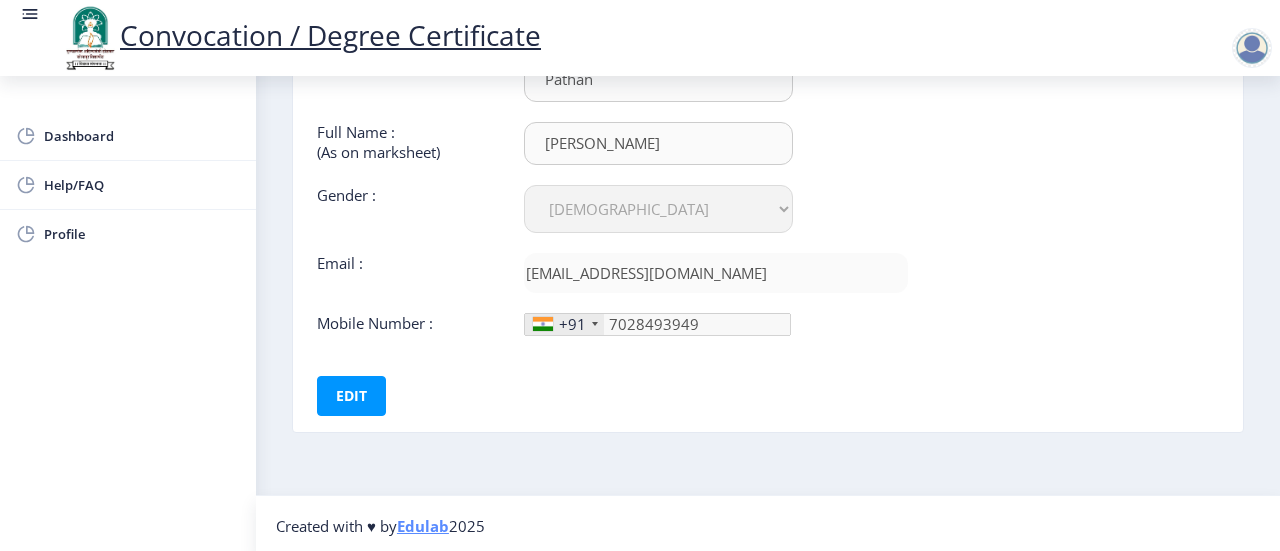 scroll, scrollTop: 0, scrollLeft: 0, axis: both 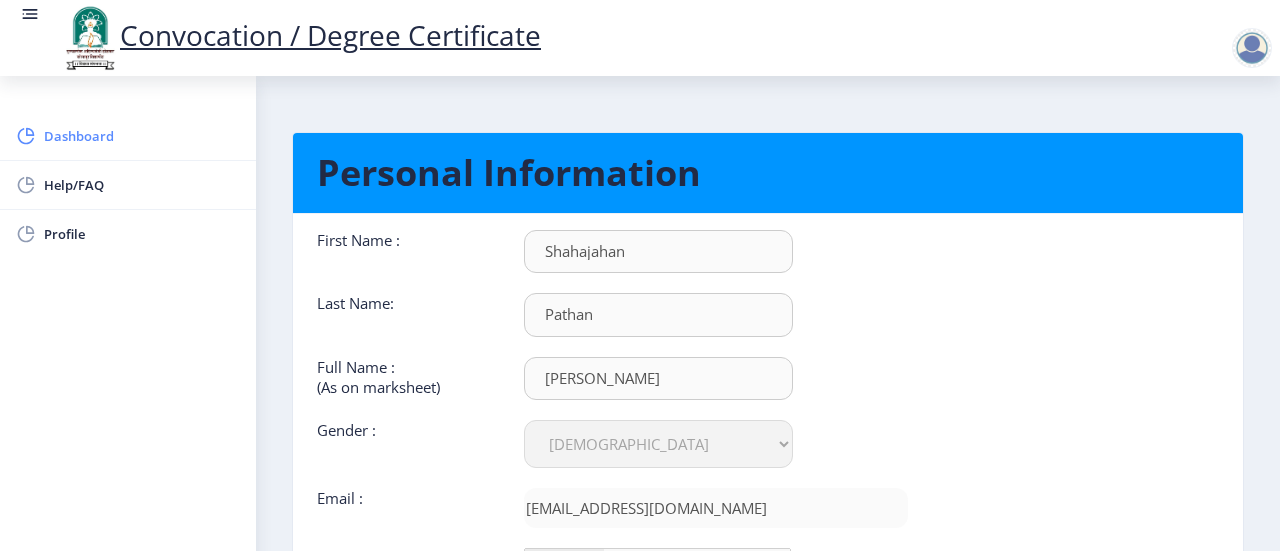 click on "Dashboard" 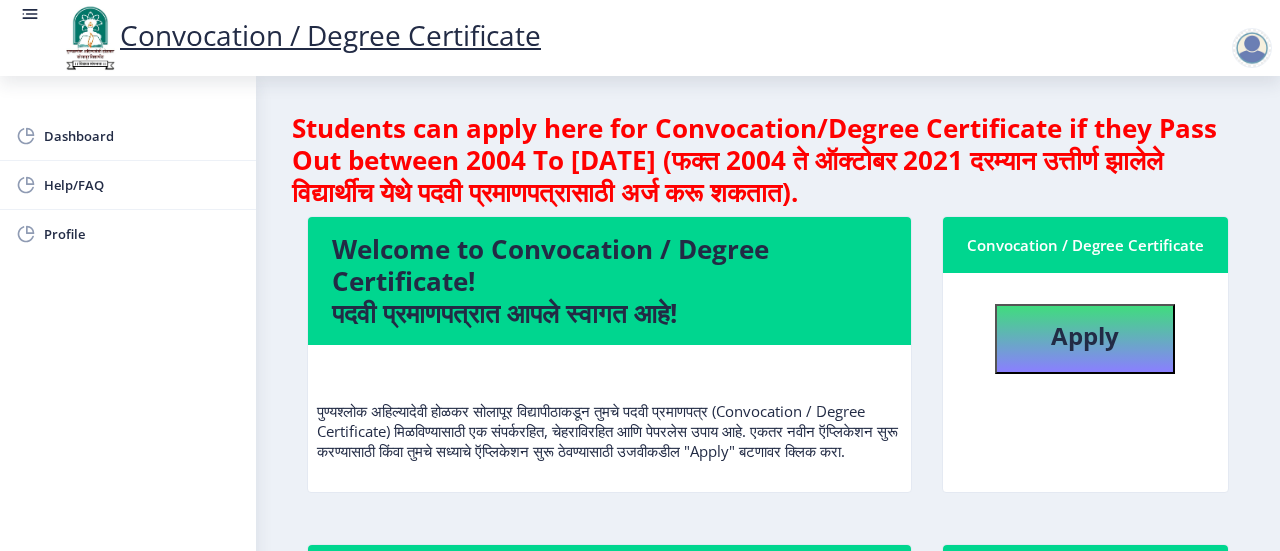 click 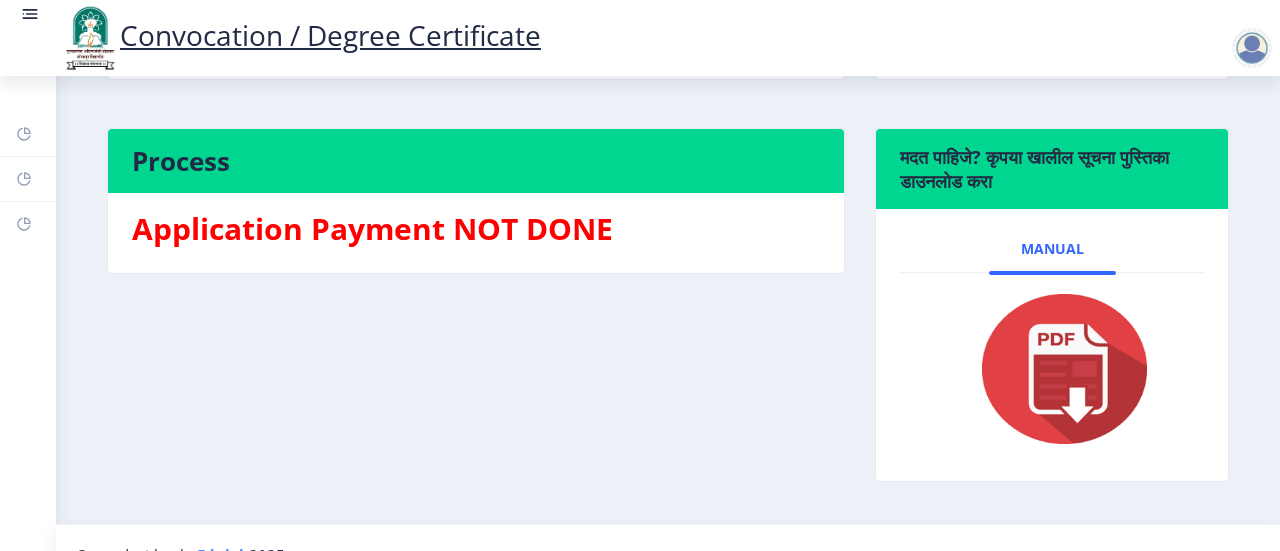 scroll, scrollTop: 416, scrollLeft: 0, axis: vertical 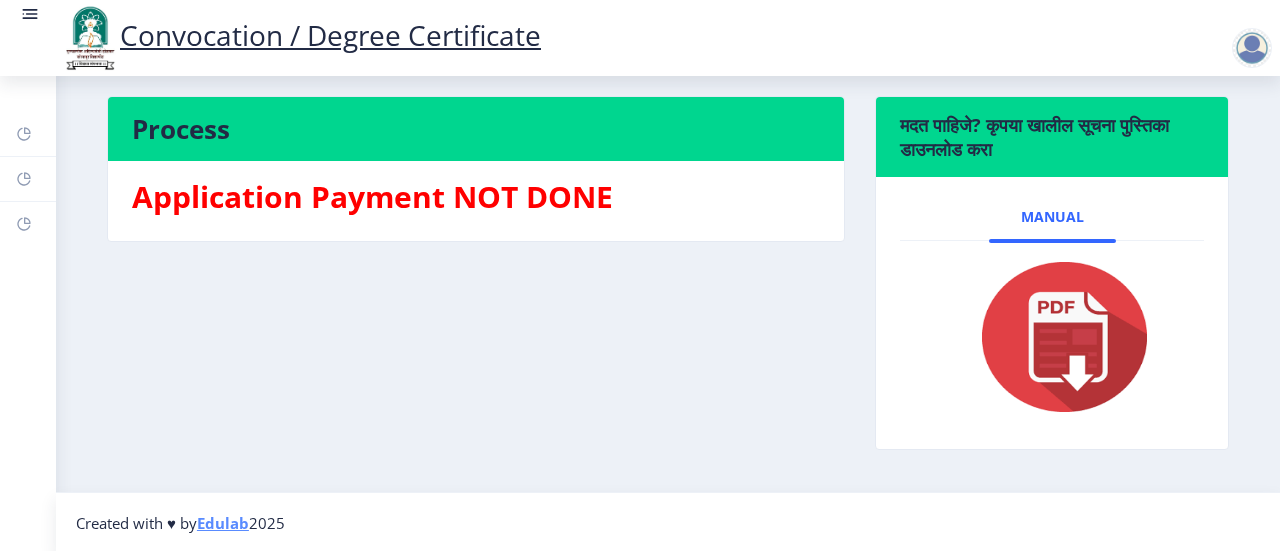 click 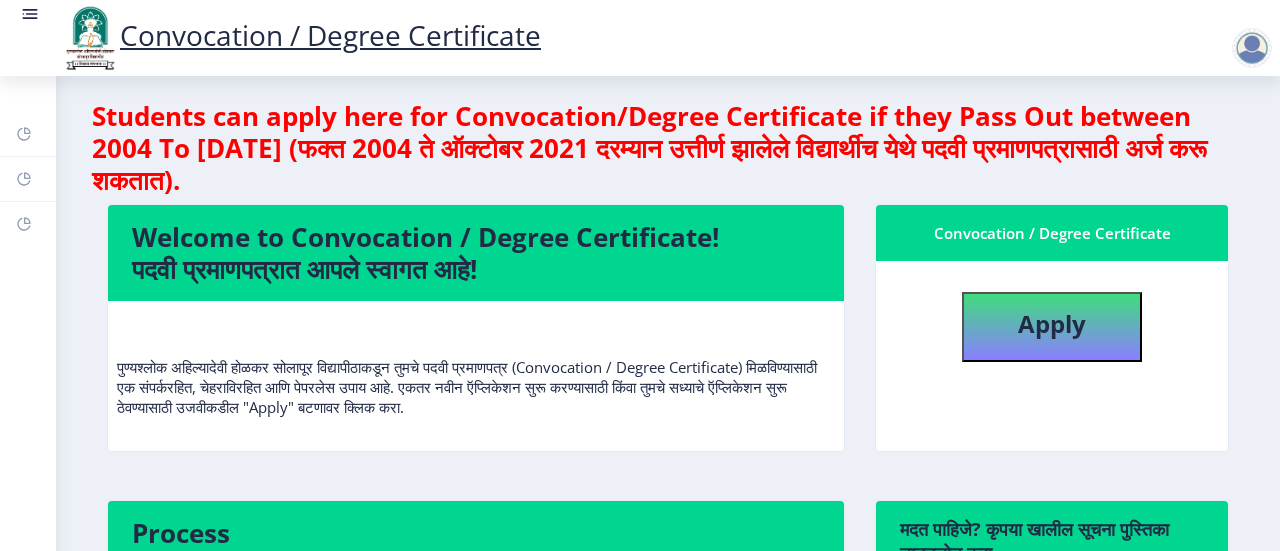 scroll, scrollTop: 5, scrollLeft: 0, axis: vertical 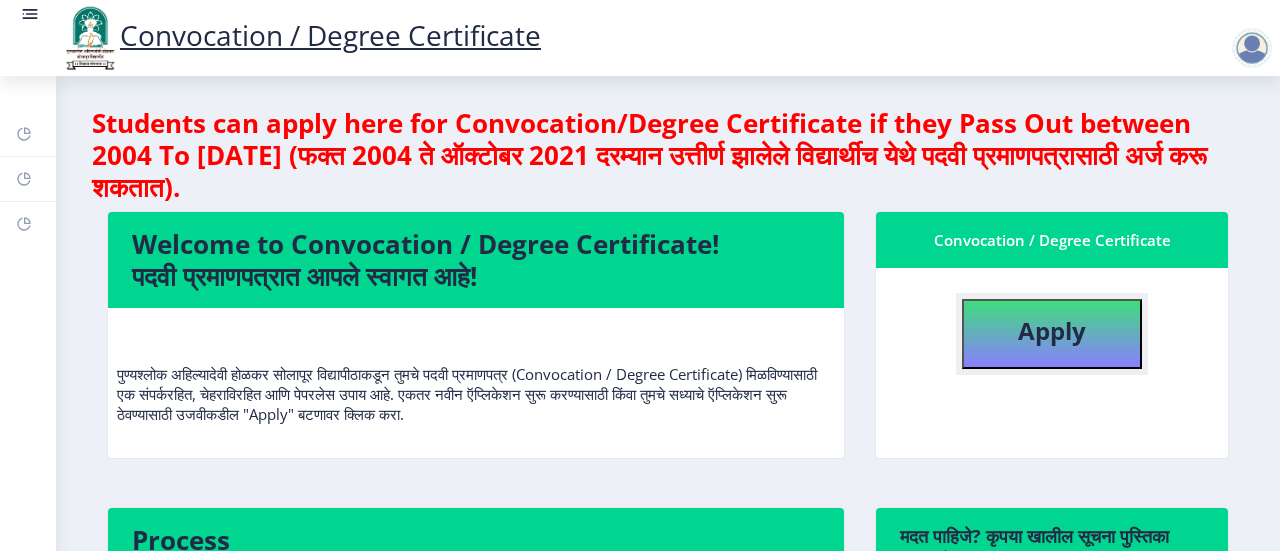 click on "Apply" 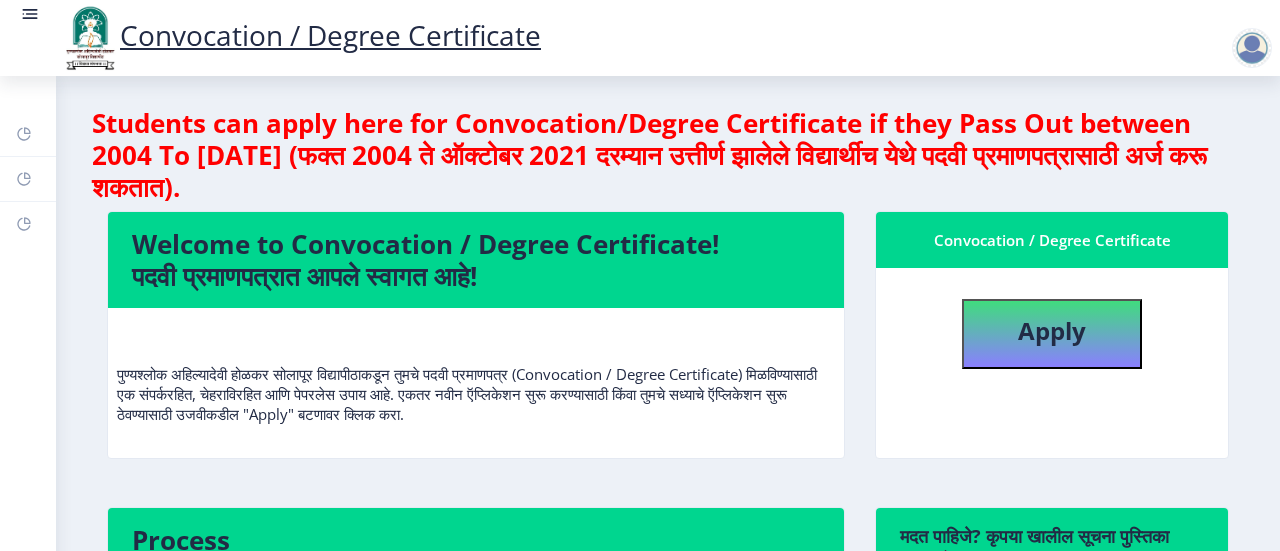 select 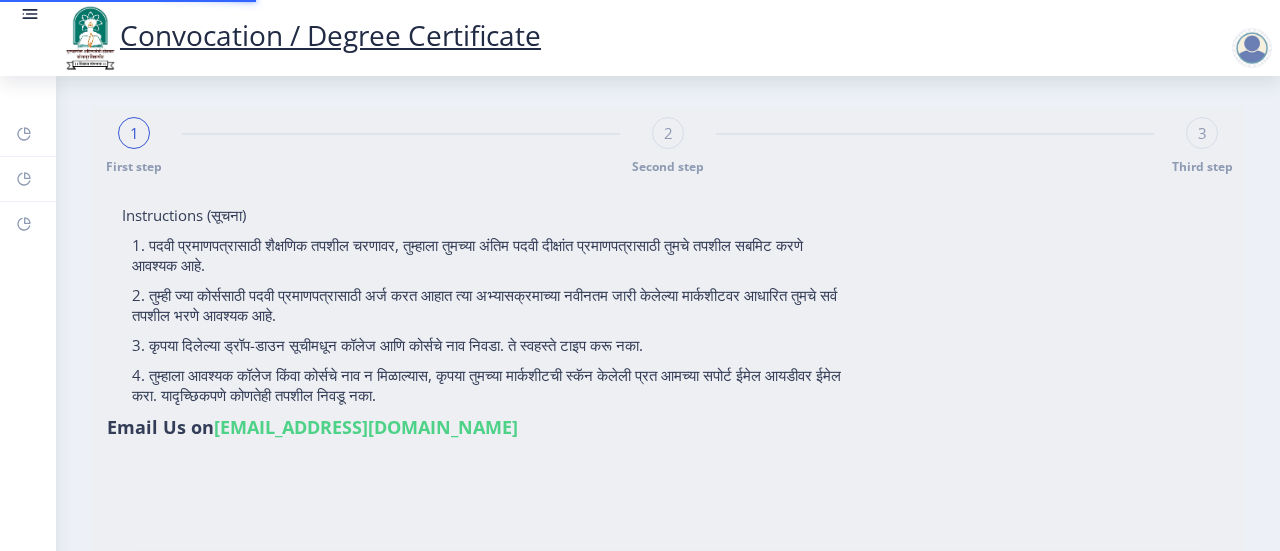 scroll, scrollTop: 0, scrollLeft: 0, axis: both 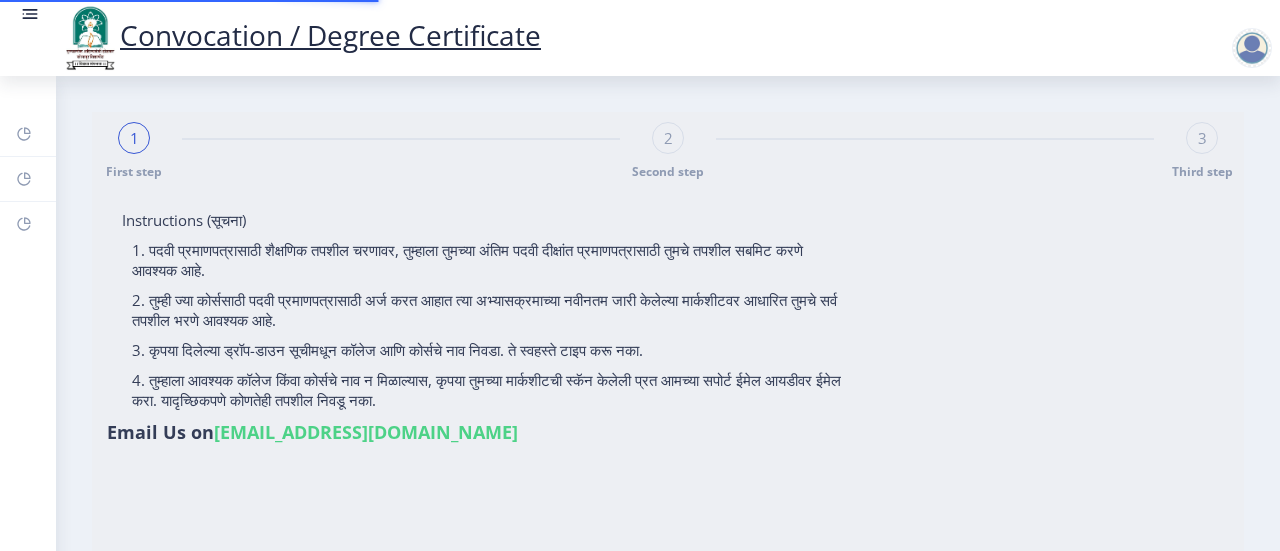 type on "[PERSON_NAME]" 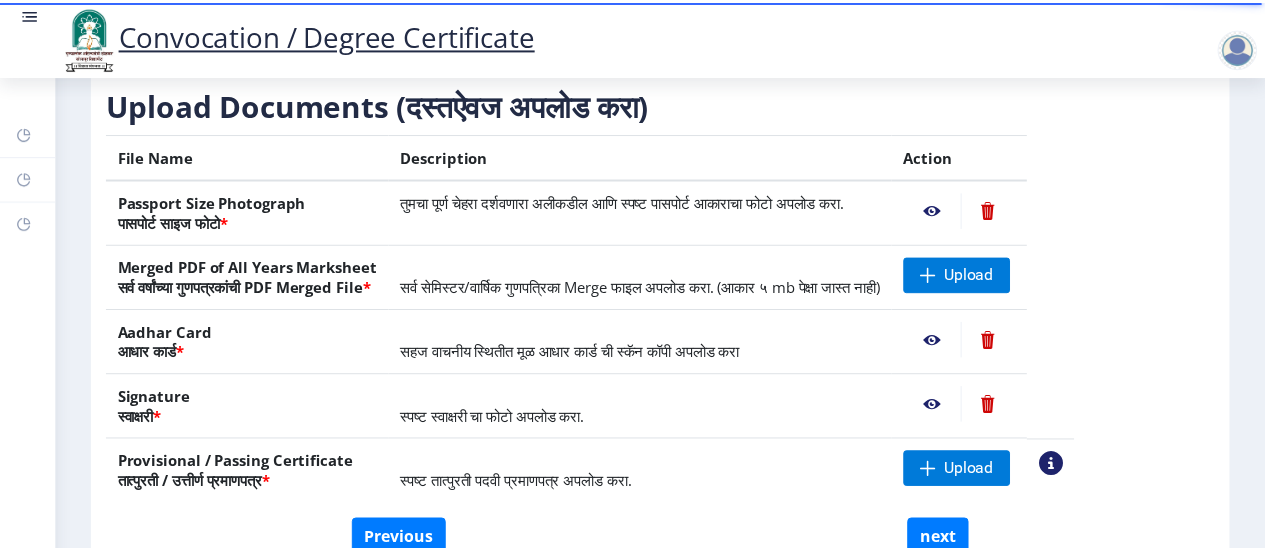scroll, scrollTop: 280, scrollLeft: 0, axis: vertical 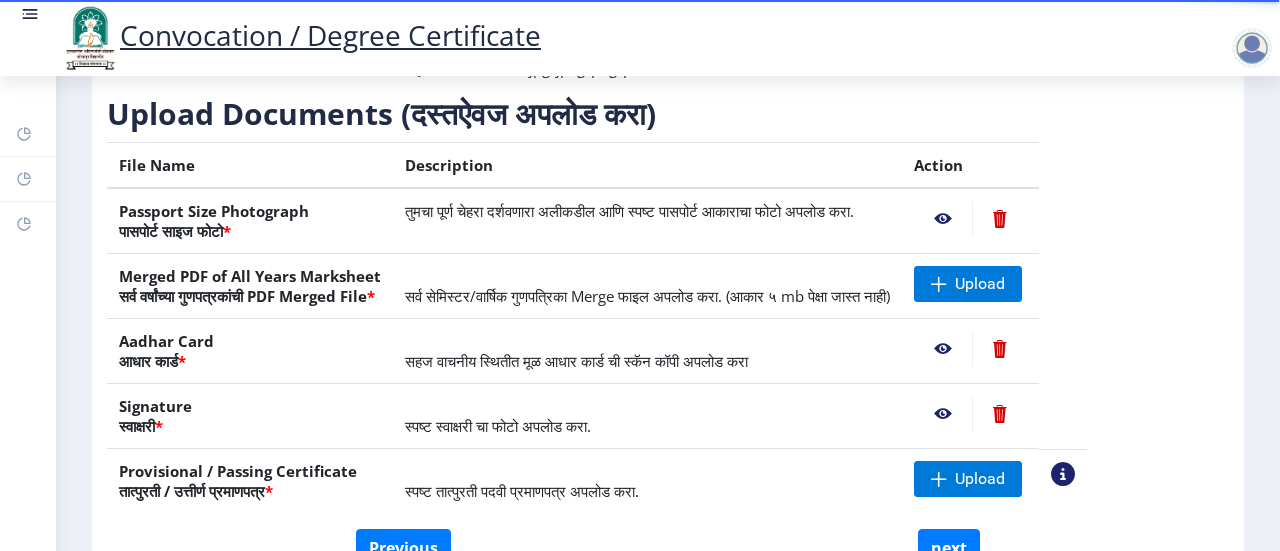 click 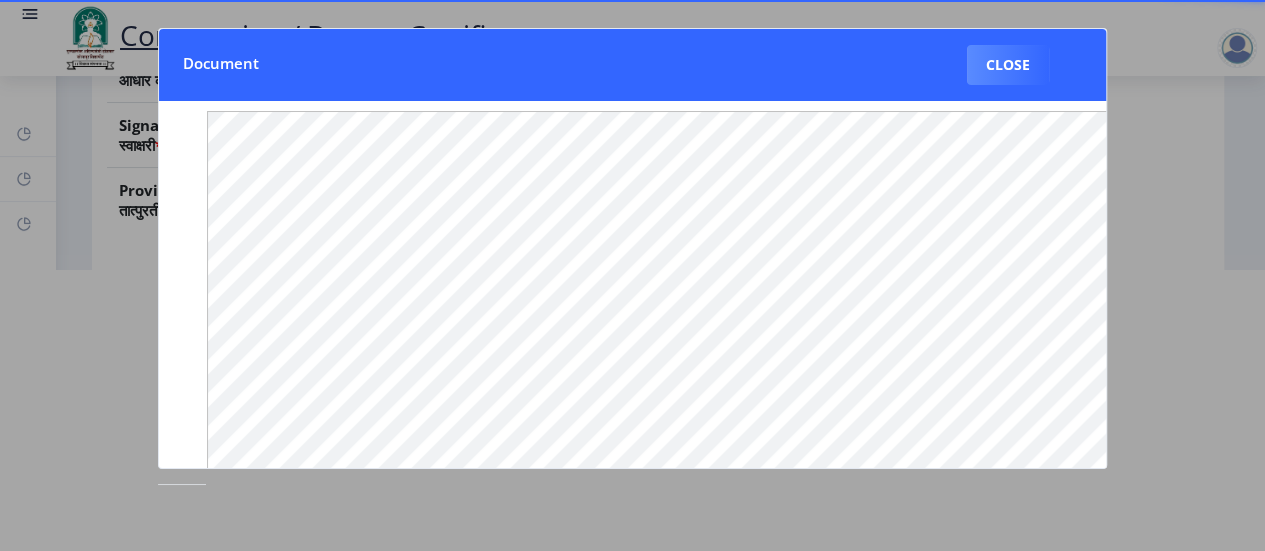 scroll, scrollTop: 312, scrollLeft: 0, axis: vertical 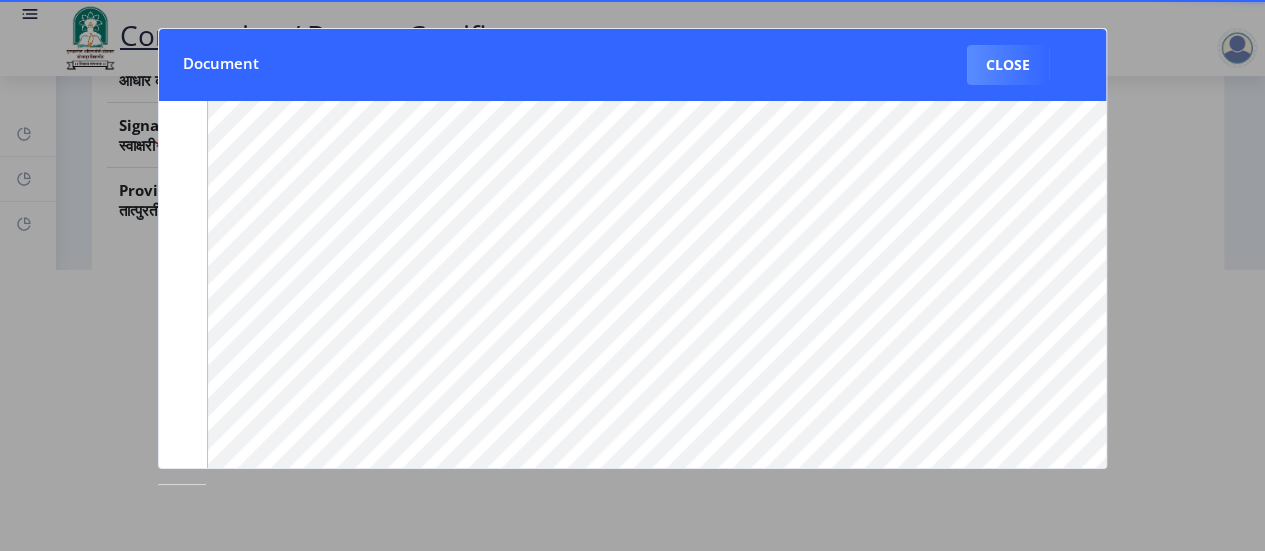 click 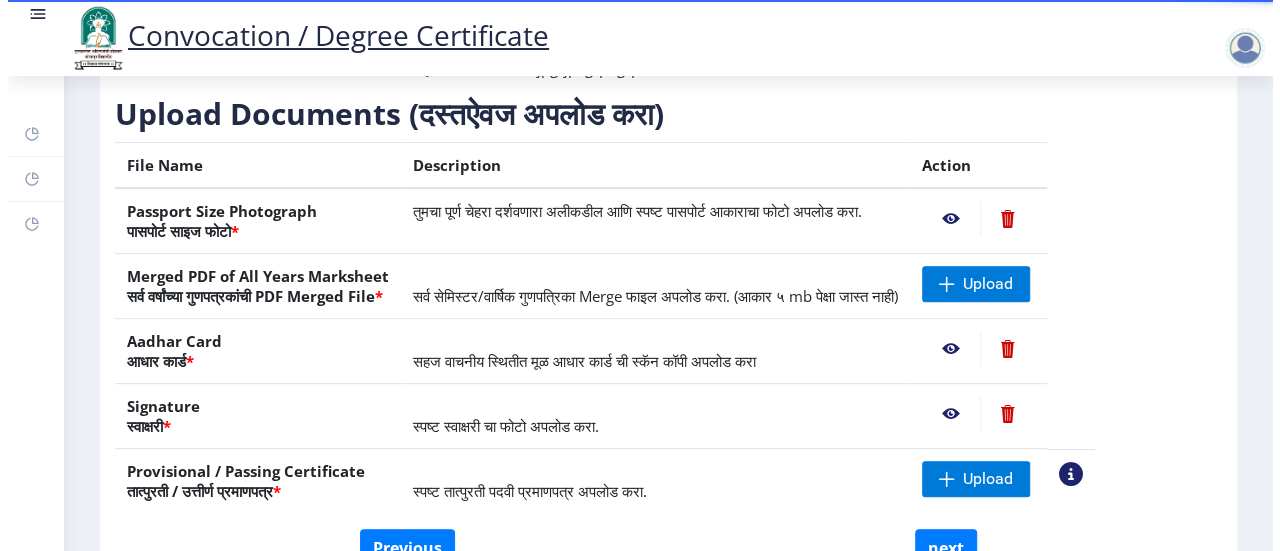 scroll, scrollTop: 220, scrollLeft: 0, axis: vertical 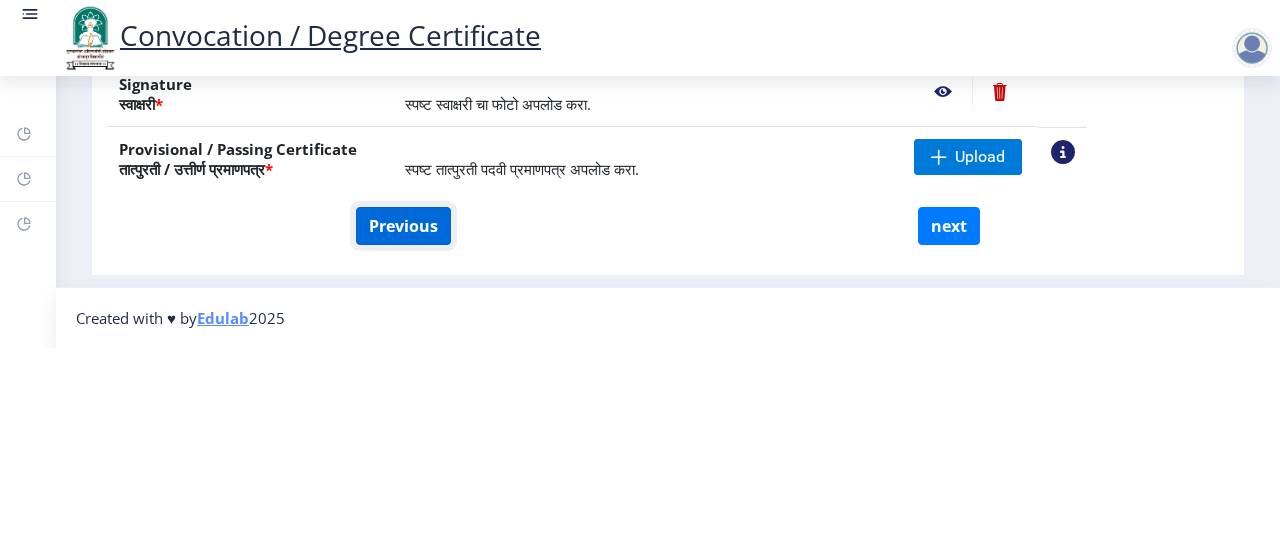 click on "Previous" 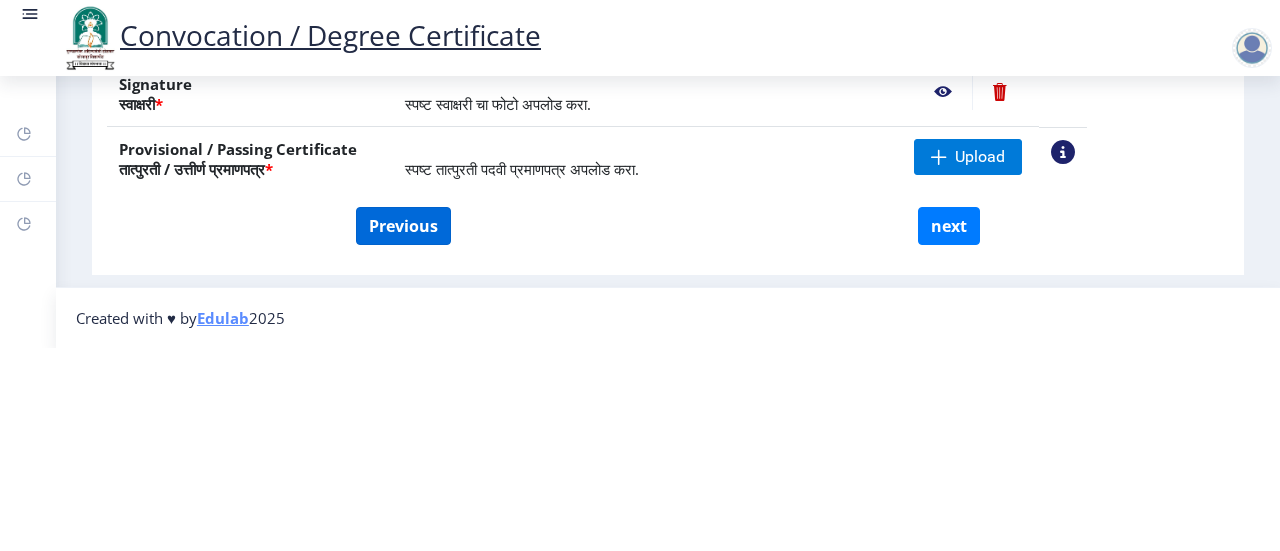 scroll, scrollTop: 0, scrollLeft: 0, axis: both 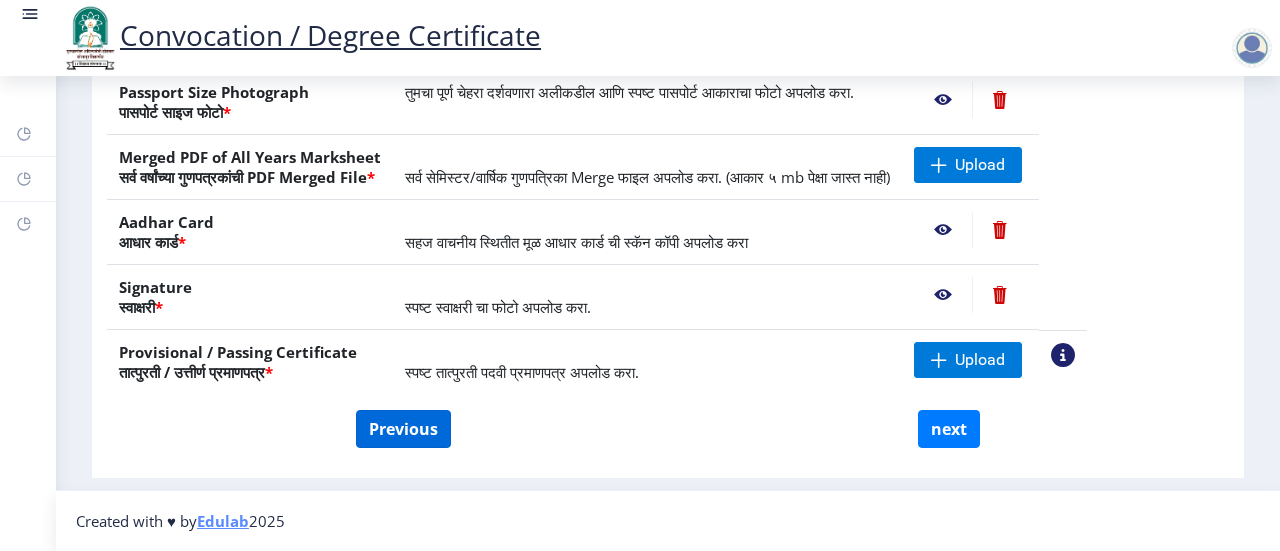 select on "Regular" 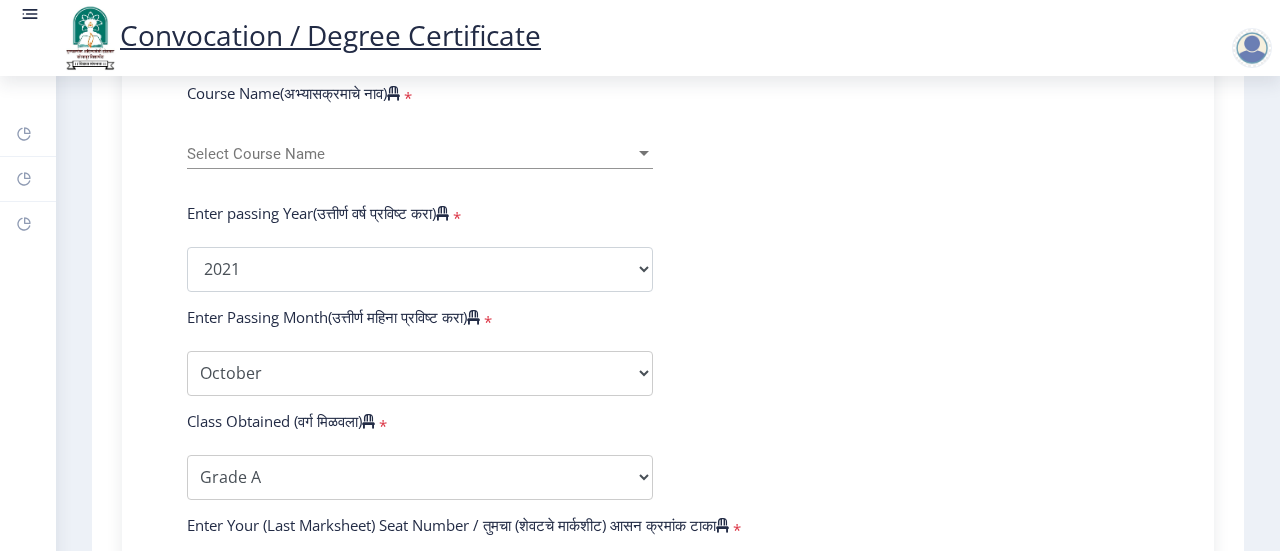 scroll, scrollTop: 893, scrollLeft: 0, axis: vertical 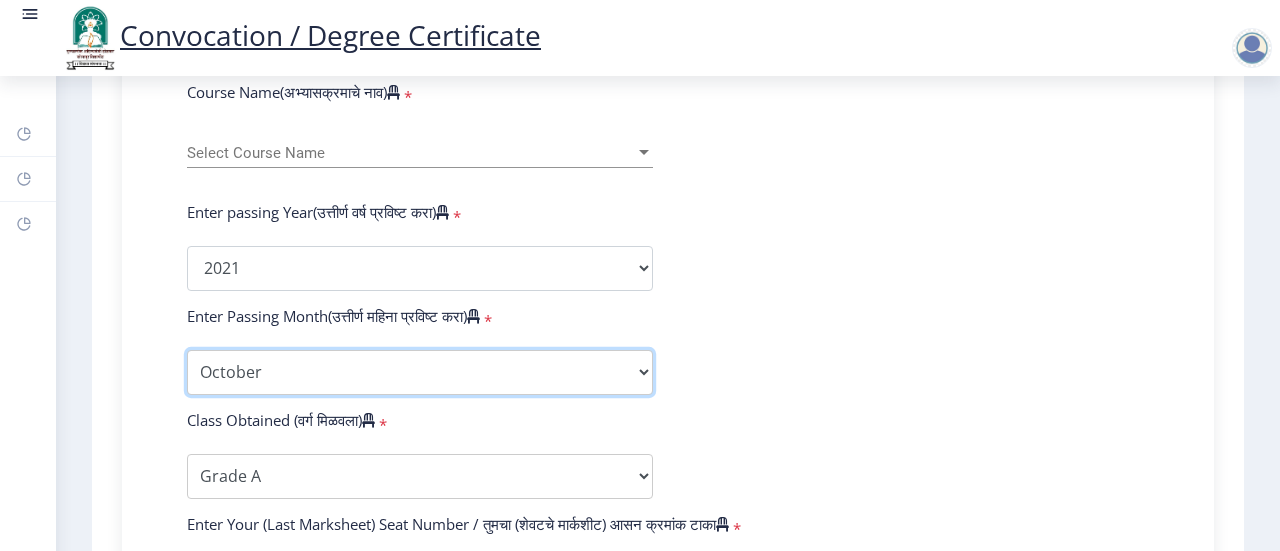 click on "Enter Passing Month March April May October November December" at bounding box center (420, 372) 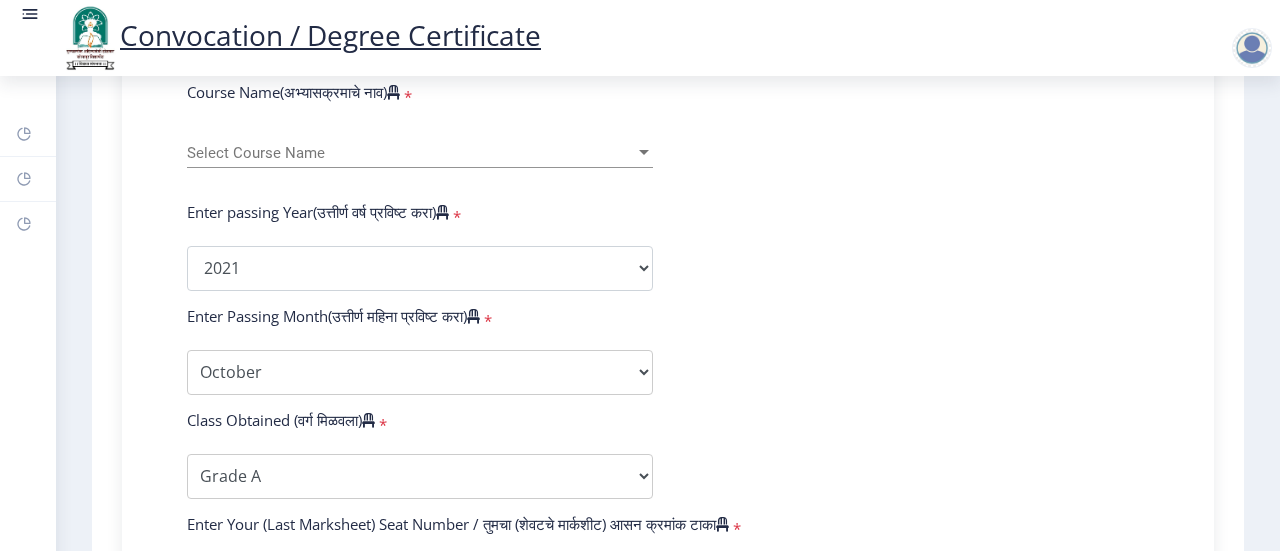 click on "Enter Your PRN Number (तुमचा पीआरएन (कायम नोंदणी क्रमांक) एंटर करा)   * Student Type (विद्यार्थी प्रकार)    * Select Student Type Regular External College Name(कॉलेजचे नाव)   * Select College Name Select College Name Course Name(अभ्यासक्रमाचे नाव)   * Select Course Name Select Course Name Enter passing Year(उत्तीर्ण वर्ष प्रविष्ट करा)   *  2025   2024   2023   2022   2021   2020   2019   2018   2017   2016   2015   2014   2013   2012   2011   2010   2009   2008   2007   2006   2005   2004   2003   2002   2001   2000   1999   1998   1997   1996   1995   1994   1993   1992   1991   1990   1989   1988   1987   1986   1985   1984   1983   1982   1981   1980   1979   1978   1977   1976  Enter Passing Month(उत्तीर्ण महिना प्रविष्ट करा)   * Enter Passing Month" 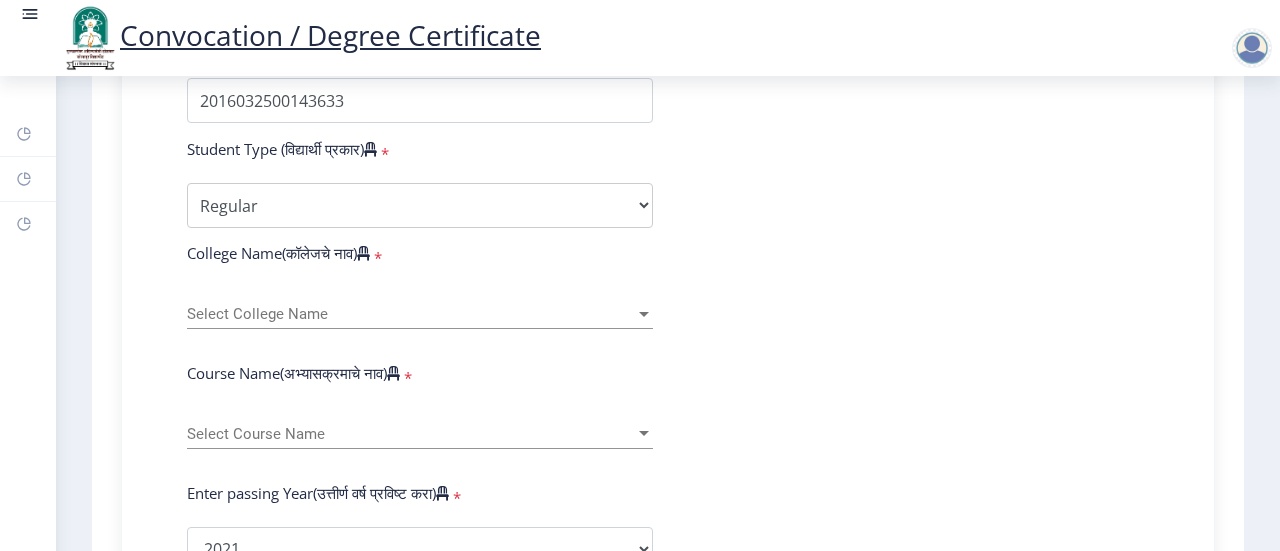 scroll, scrollTop: 611, scrollLeft: 0, axis: vertical 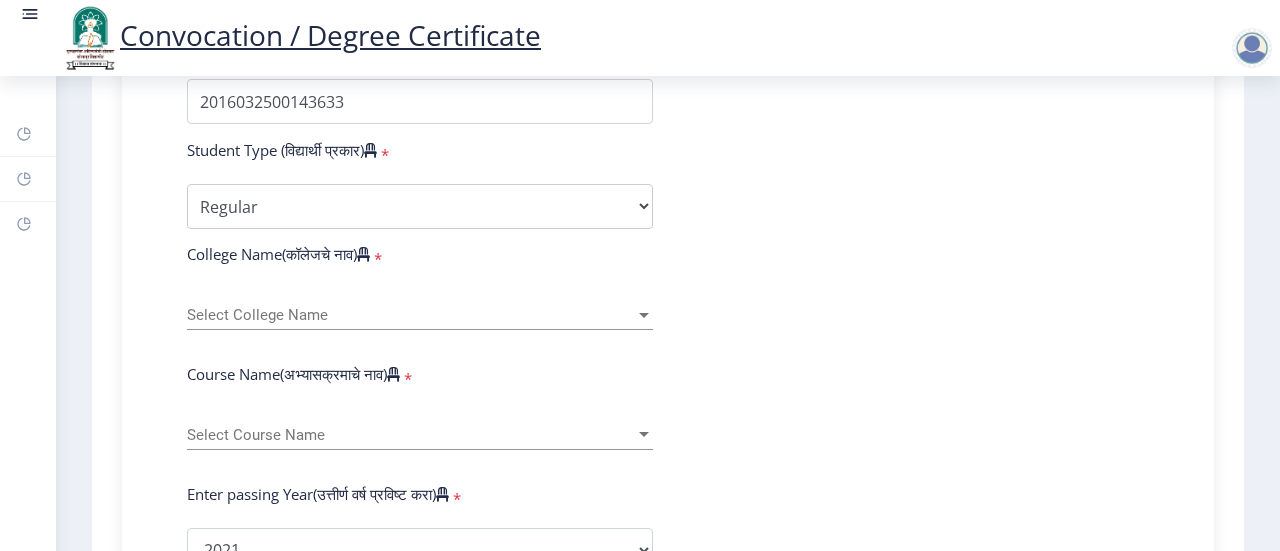 click on "Select College Name" at bounding box center (411, 315) 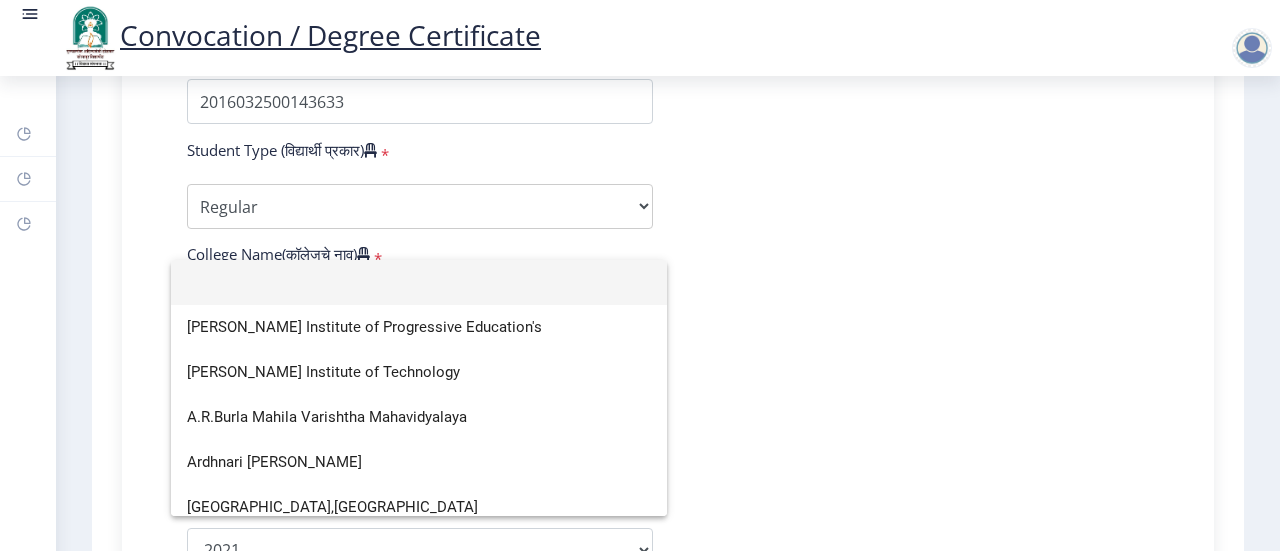 click 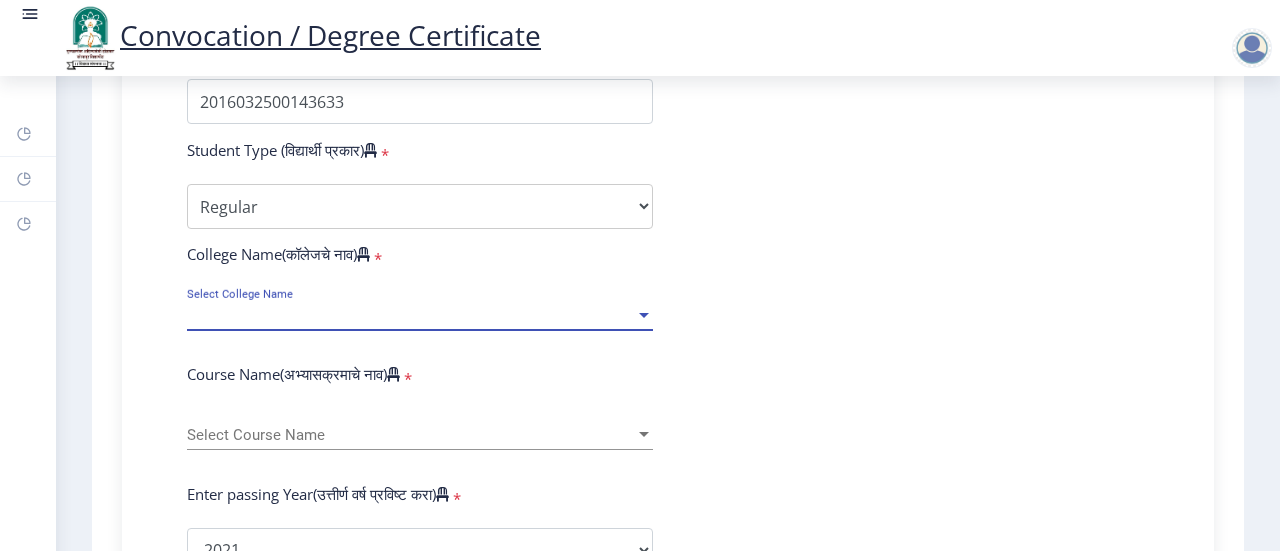 click on "Select College Name" at bounding box center [411, 315] 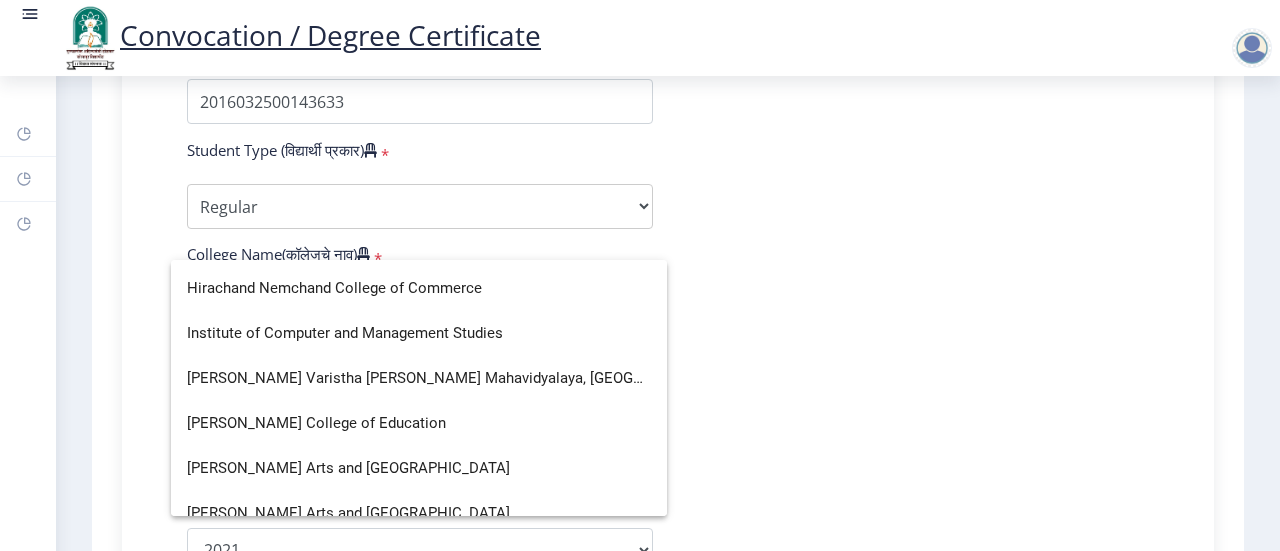 scroll, scrollTop: 2166, scrollLeft: 0, axis: vertical 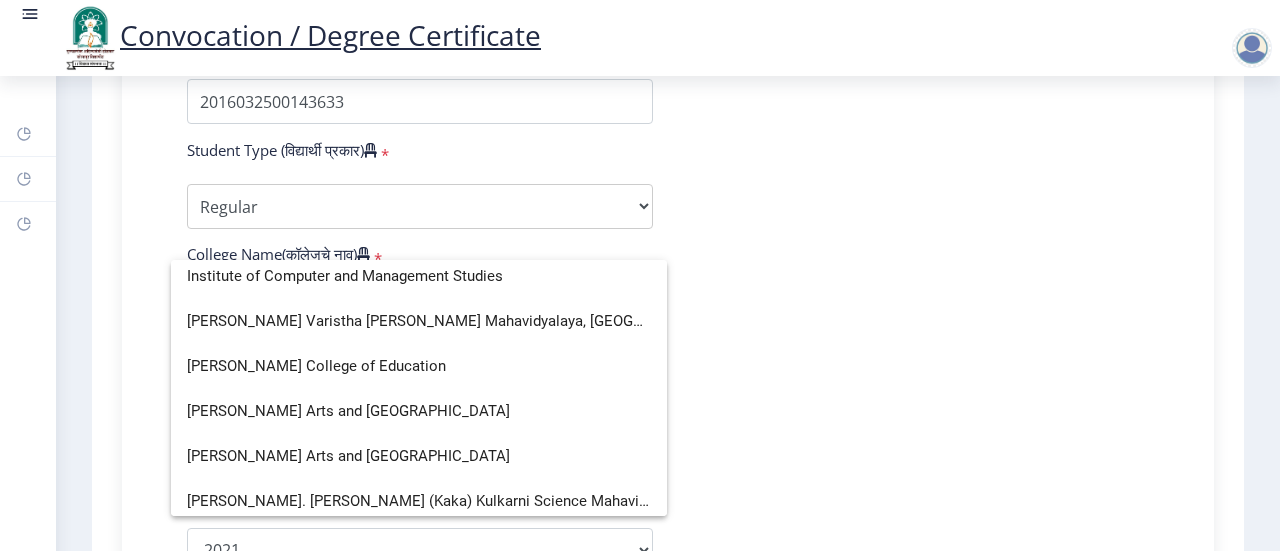 click 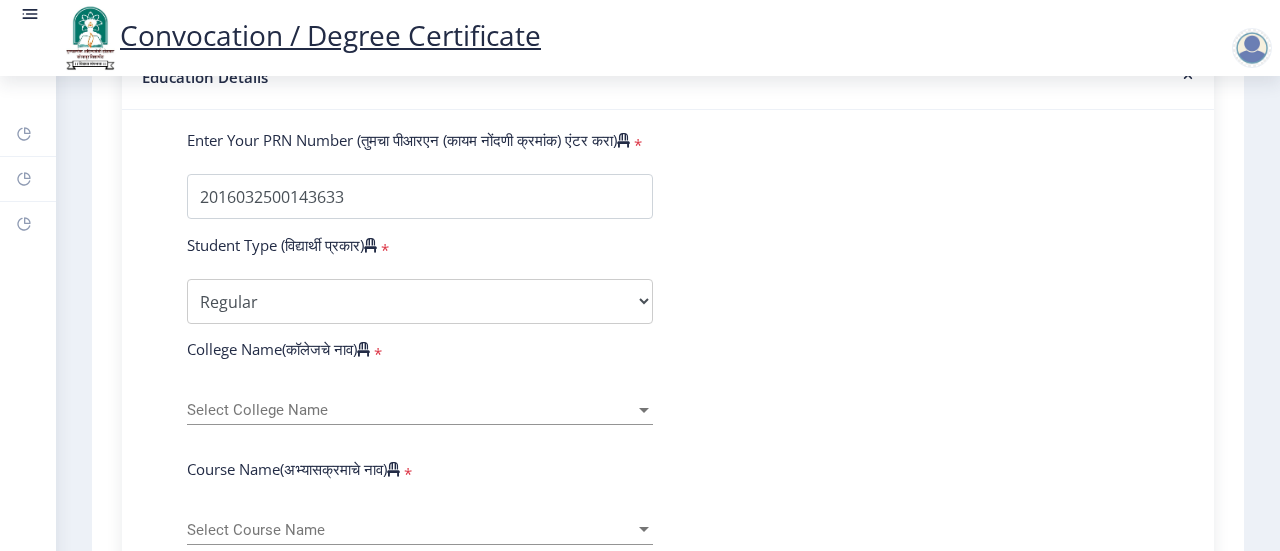 scroll, scrollTop: 489, scrollLeft: 0, axis: vertical 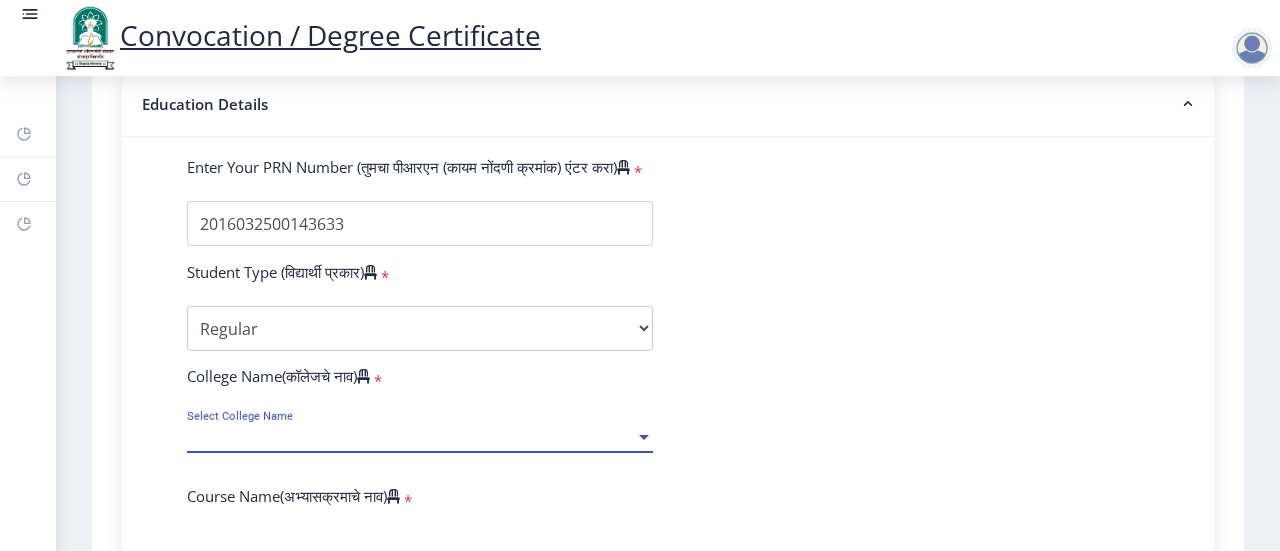 click on "Select College Name" at bounding box center [411, 437] 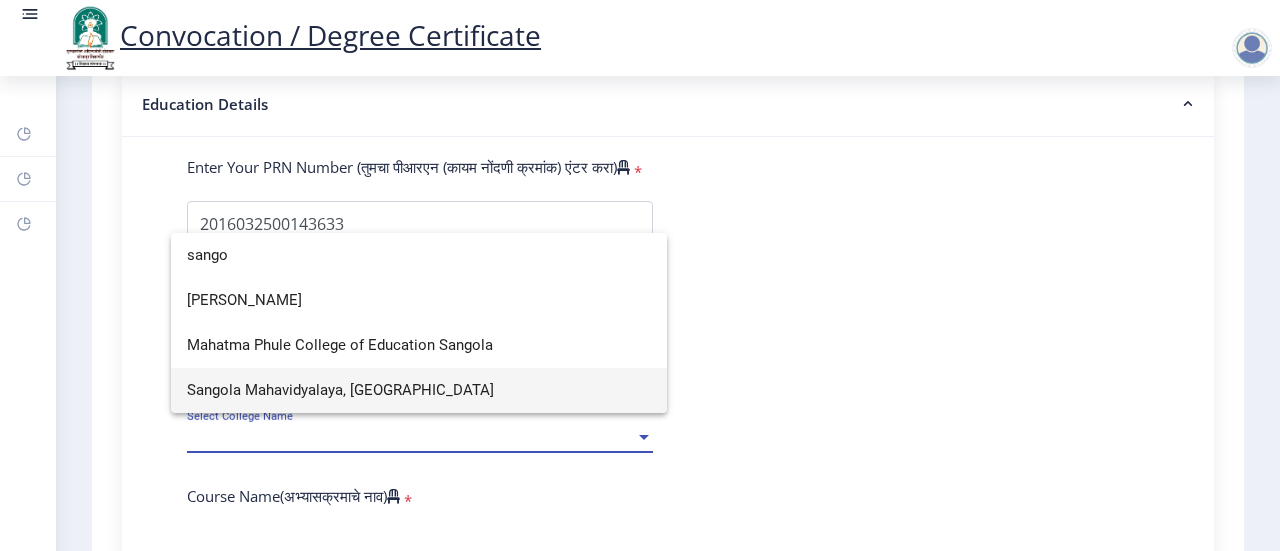 type on "sango" 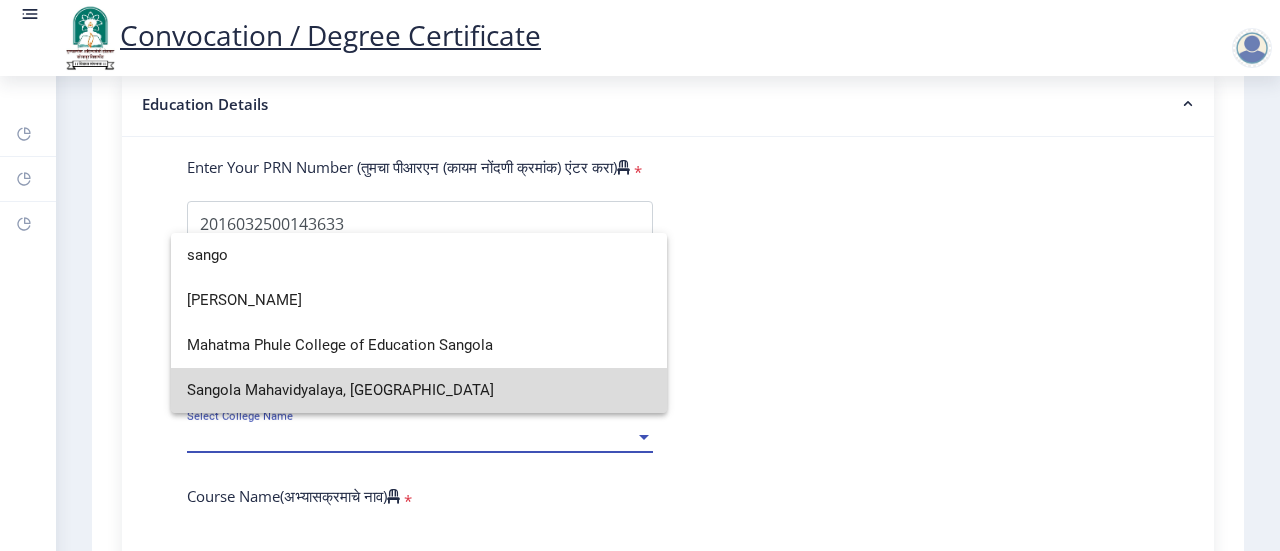 click on "Sangola Mahavidyalaya, [GEOGRAPHIC_DATA]" at bounding box center [419, 390] 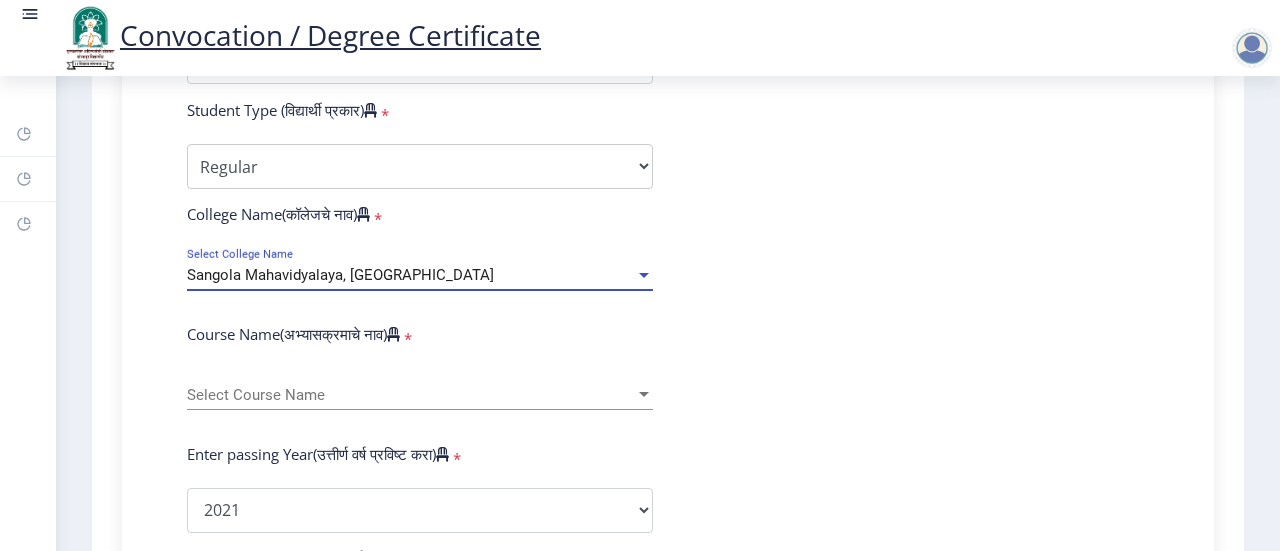 scroll, scrollTop: 652, scrollLeft: 0, axis: vertical 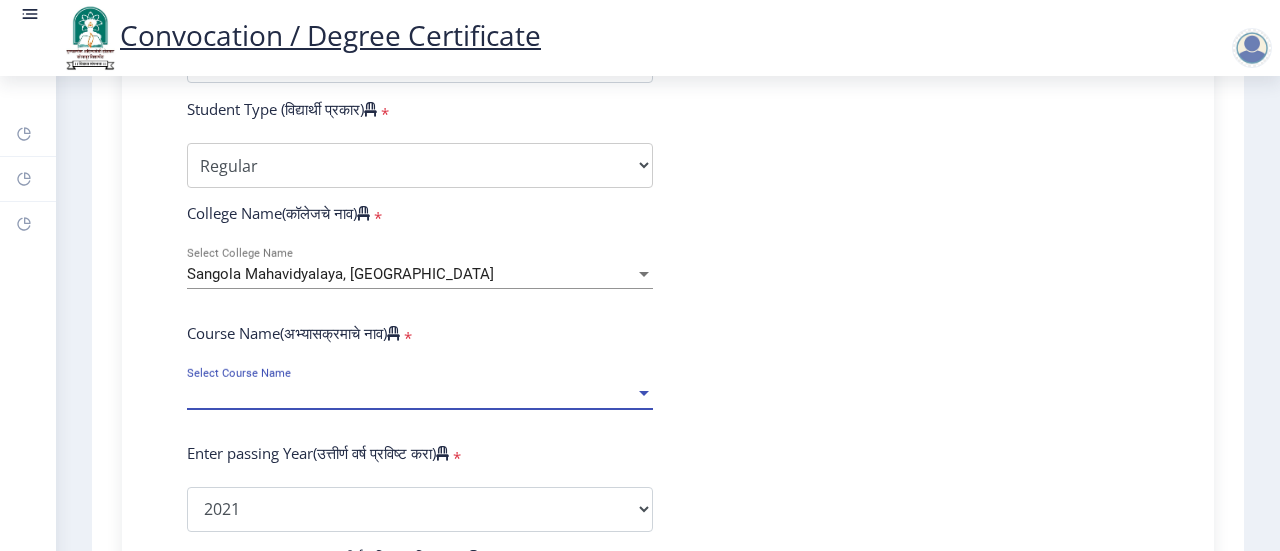 click on "Select Course Name" at bounding box center [411, 394] 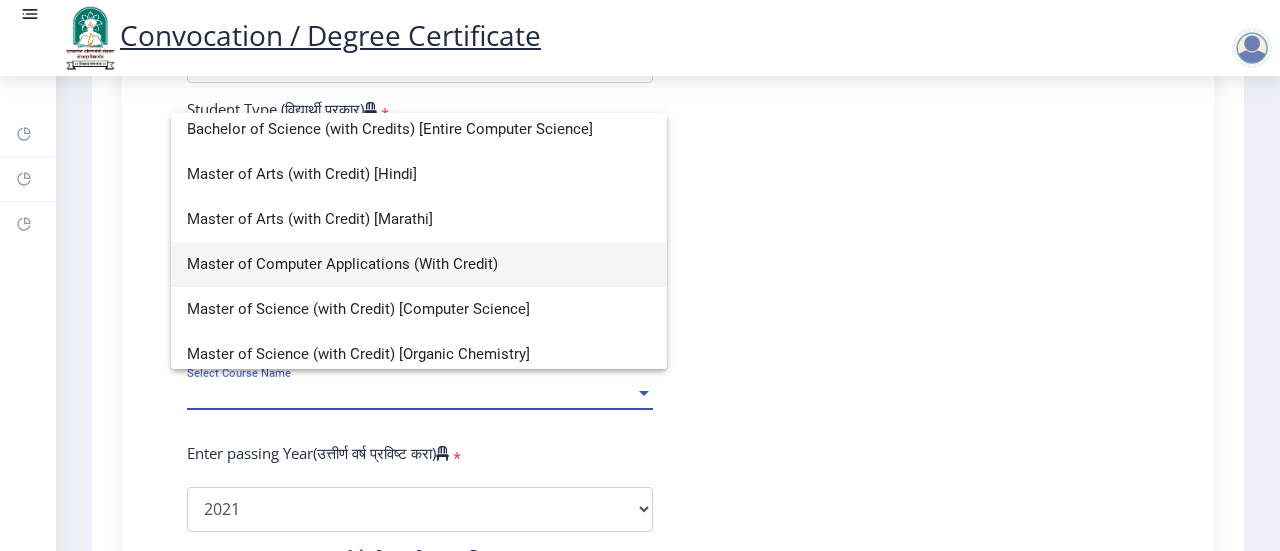 scroll, scrollTop: 238, scrollLeft: 0, axis: vertical 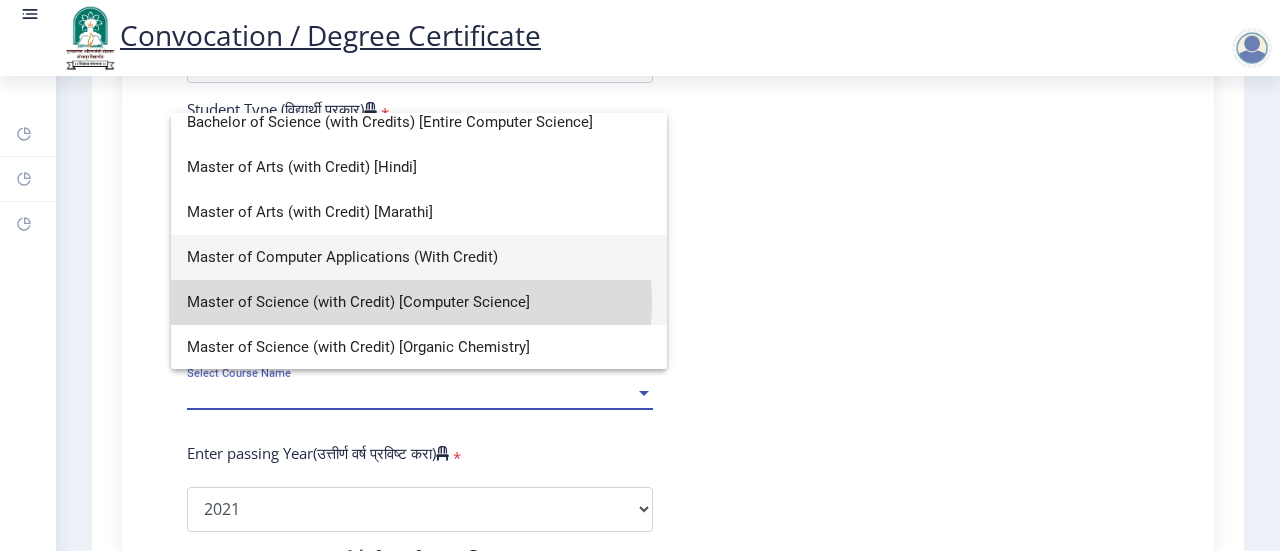 click on "Master of Science (with Credit) [Computer Science]" at bounding box center (419, 302) 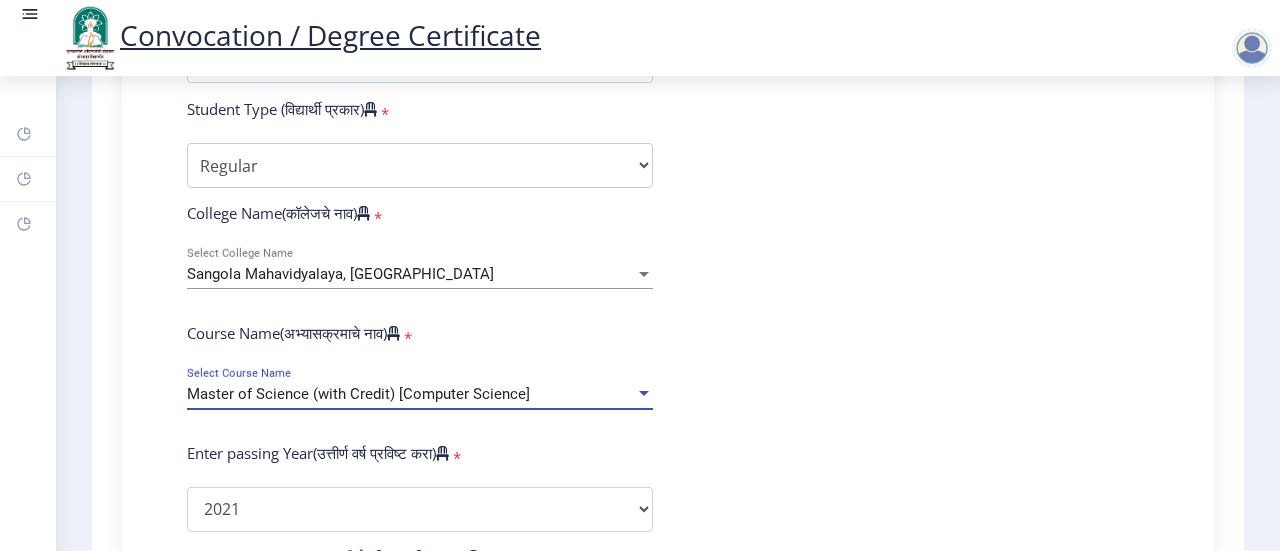 select on "Computer Science" 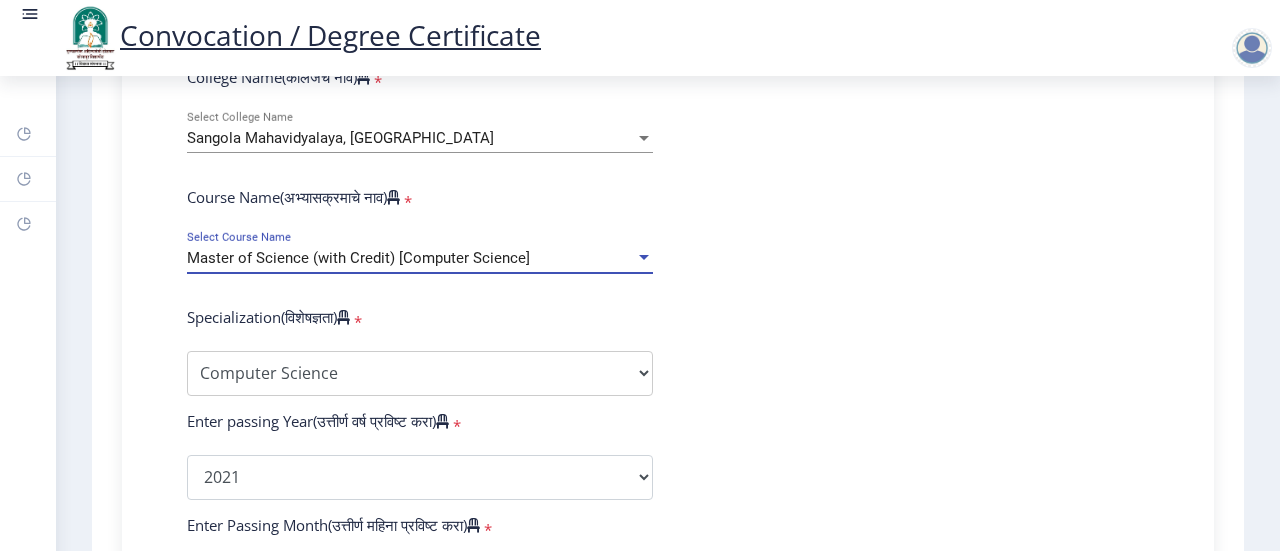 scroll, scrollTop: 789, scrollLeft: 0, axis: vertical 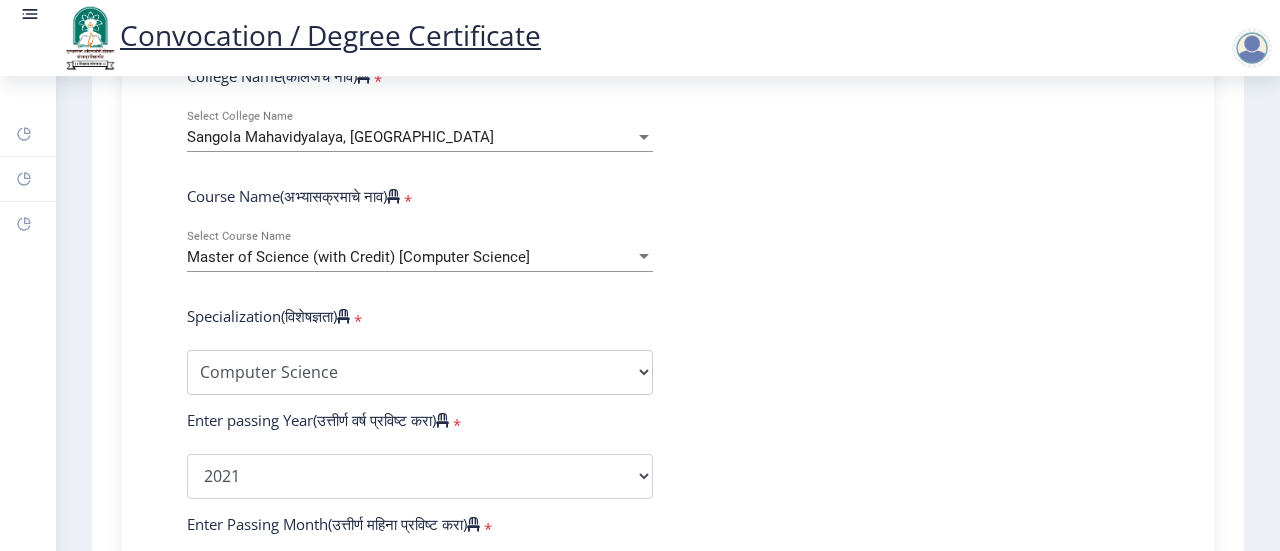click on "Master of Science (with Credit) [Computer Science] Select Course Name" 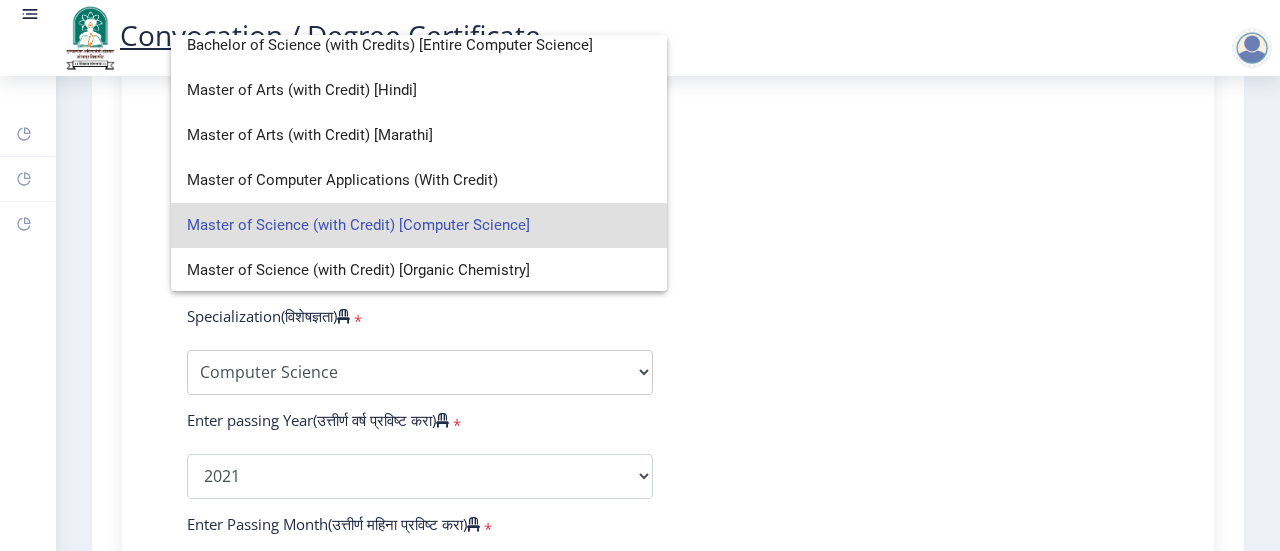 scroll, scrollTop: 239, scrollLeft: 0, axis: vertical 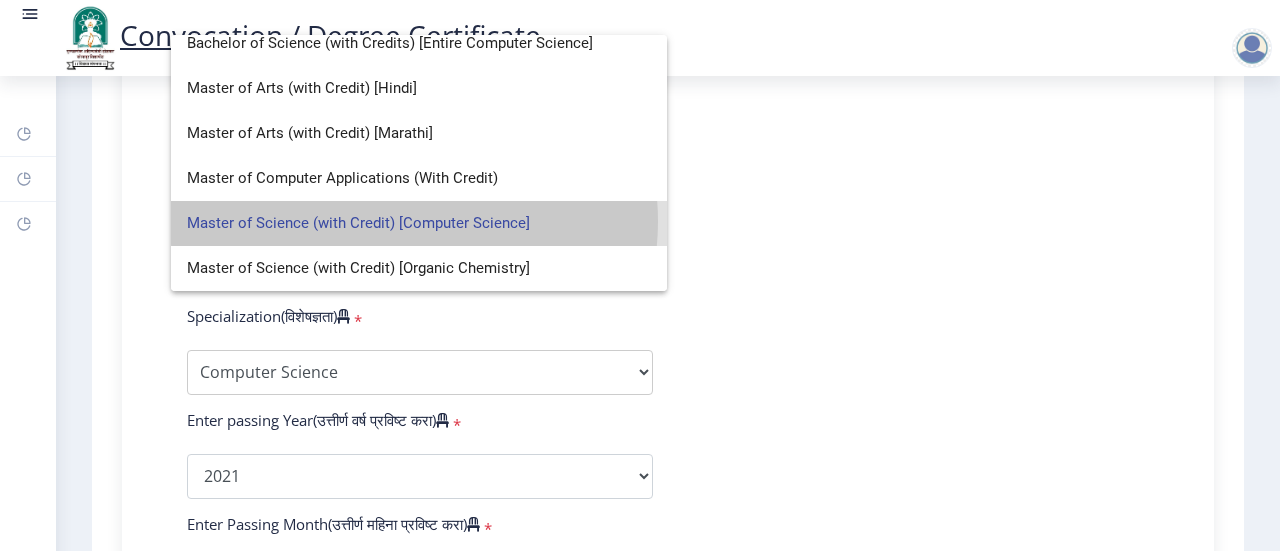 click on "Master of Science (with Credit) [Computer Science]" at bounding box center (419, 223) 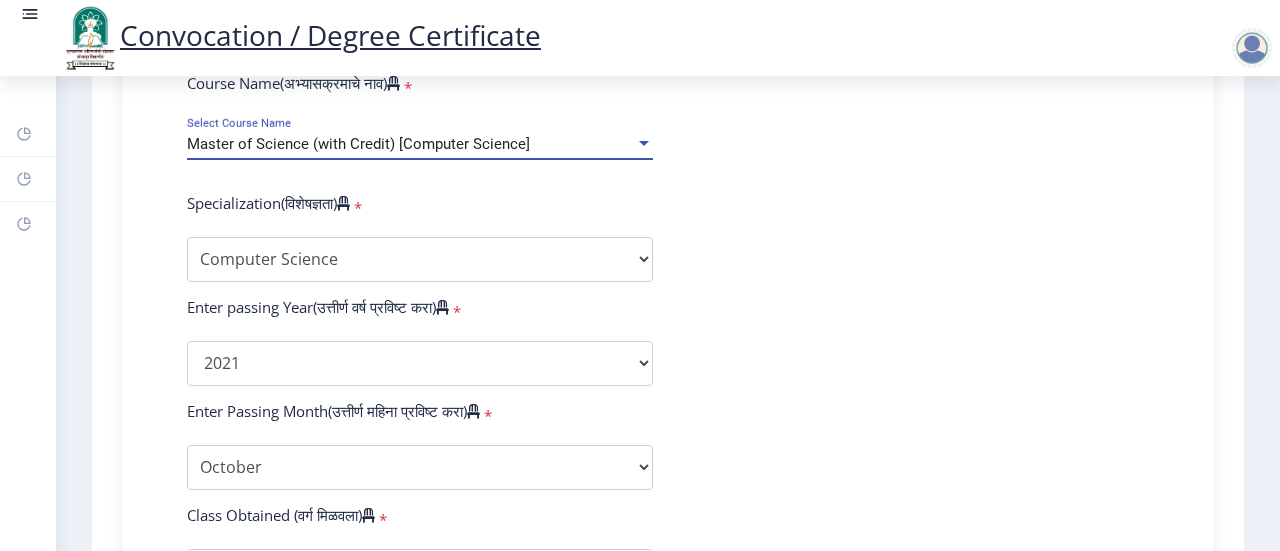 scroll, scrollTop: 903, scrollLeft: 0, axis: vertical 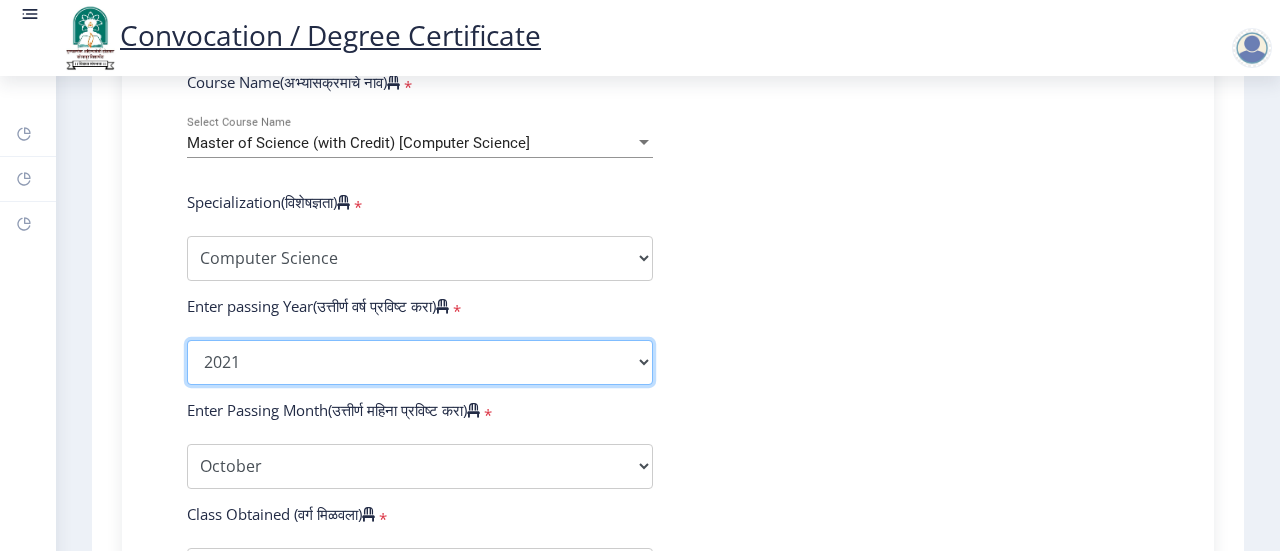 click on "2025   2024   2023   2022   2021   2020   2019   2018   2017   2016   2015   2014   2013   2012   2011   2010   2009   2008   2007   2006   2005   2004   2003   2002   2001   2000   1999   1998   1997   1996   1995   1994   1993   1992   1991   1990   1989   1988   1987   1986   1985   1984   1983   1982   1981   1980   1979   1978   1977   1976" 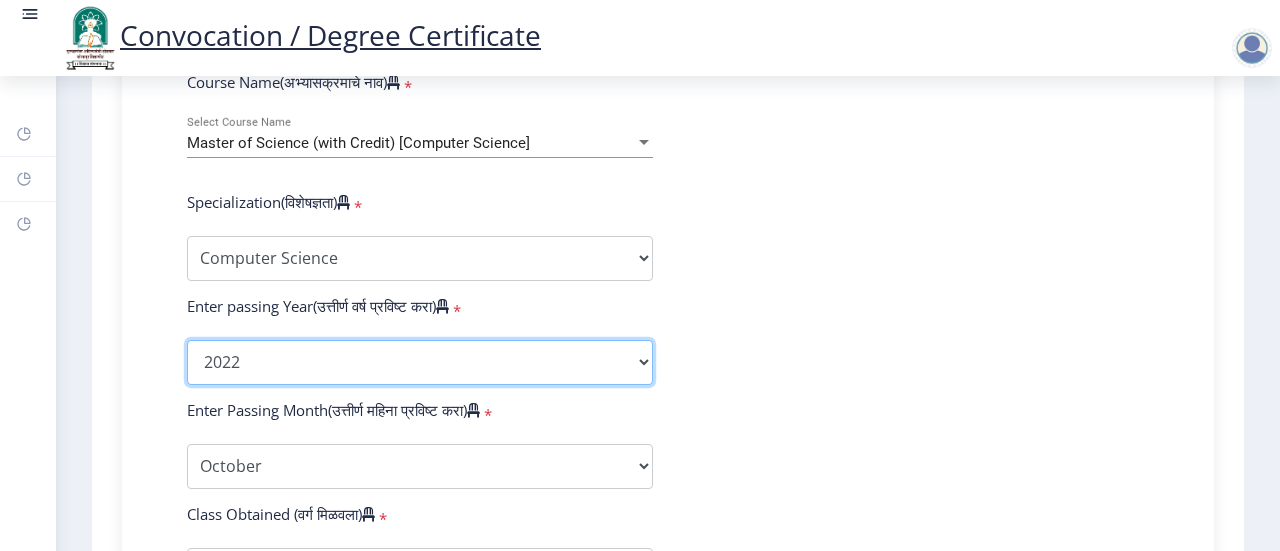 click on "2025   2024   2023   2022   2021   2020   2019   2018   2017   2016   2015   2014   2013   2012   2011   2010   2009   2008   2007   2006   2005   2004   2003   2002   2001   2000   1999   1998   1997   1996   1995   1994   1993   1992   1991   1990   1989   1988   1987   1986   1985   1984   1983   1982   1981   1980   1979   1978   1977   1976" 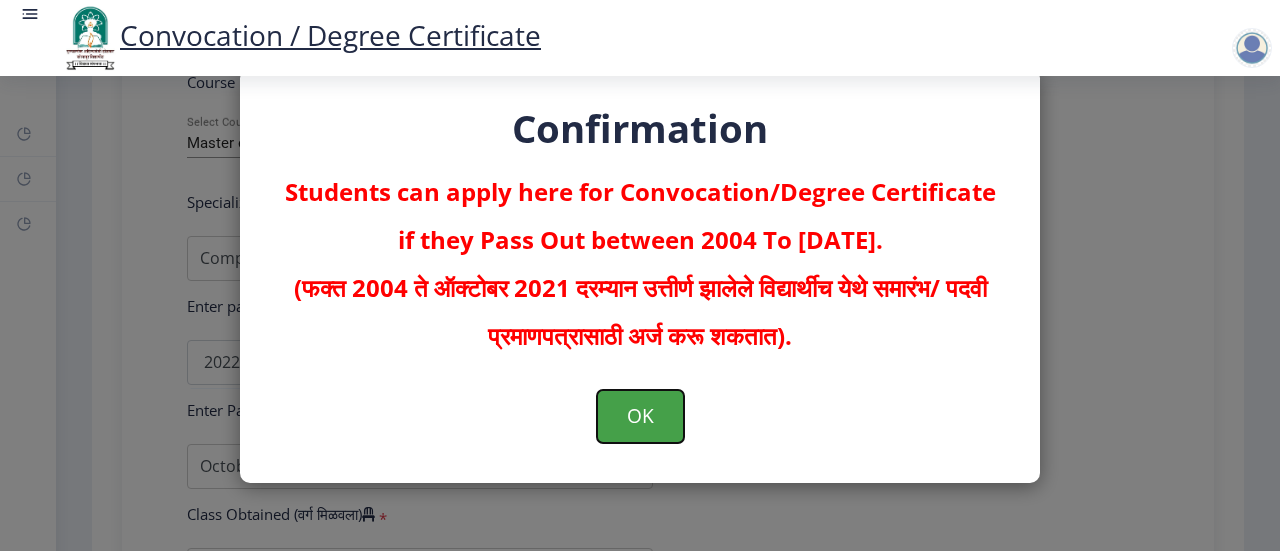 click on "OK" 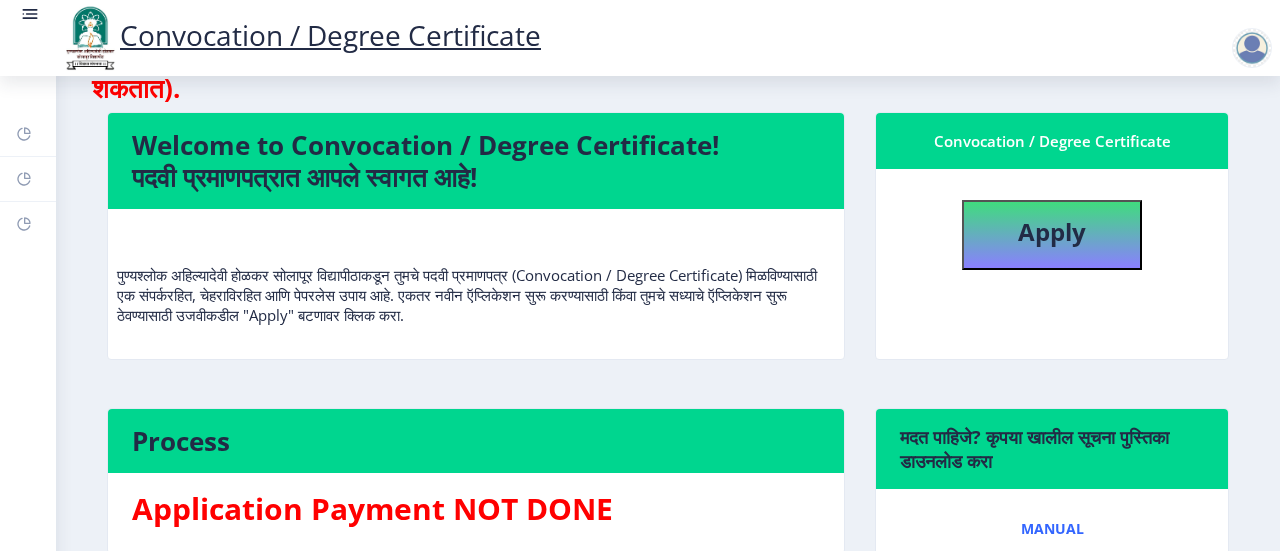 scroll, scrollTop: 0, scrollLeft: 0, axis: both 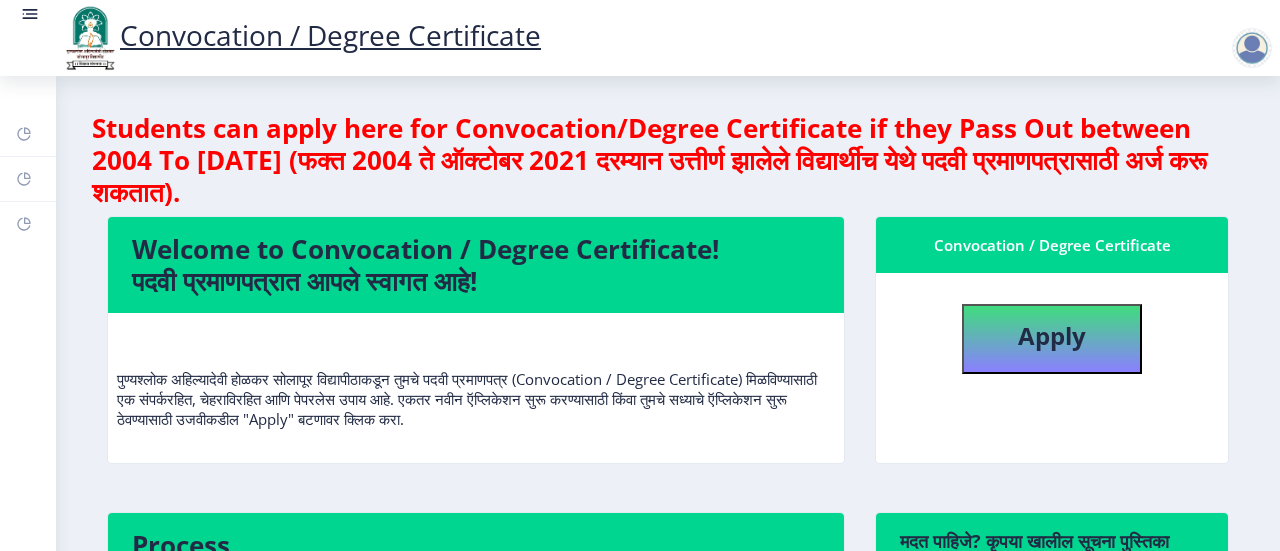 click on "Convocation / Degree Certificate" 